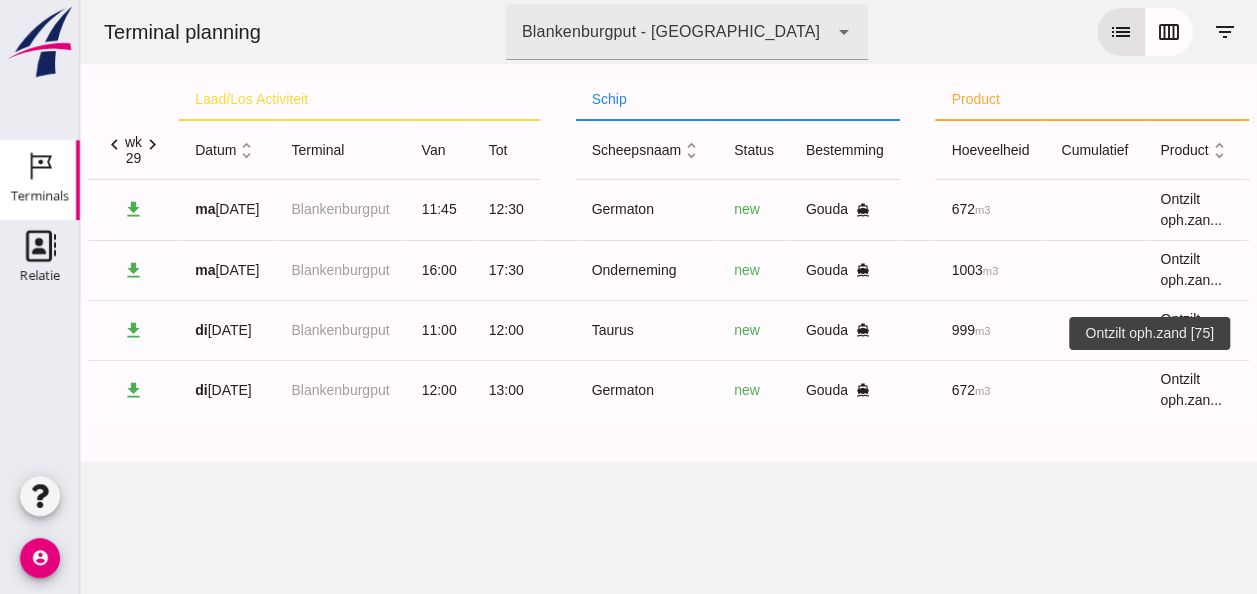 scroll, scrollTop: 0, scrollLeft: 0, axis: both 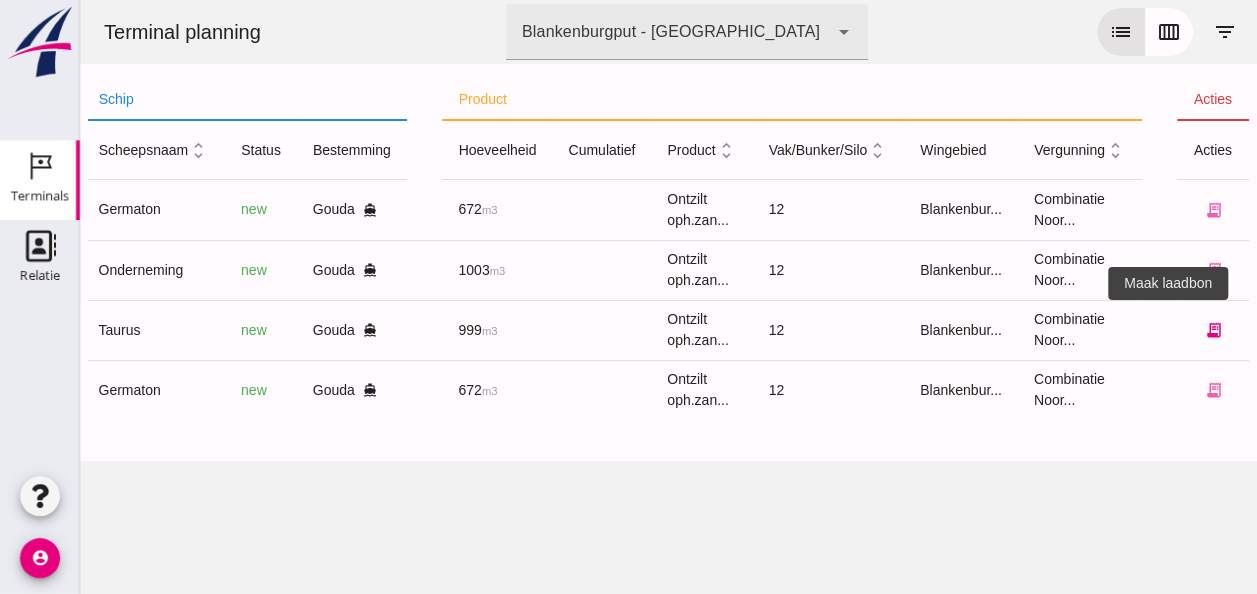 click on "receipt_long" at bounding box center (1213, 330) 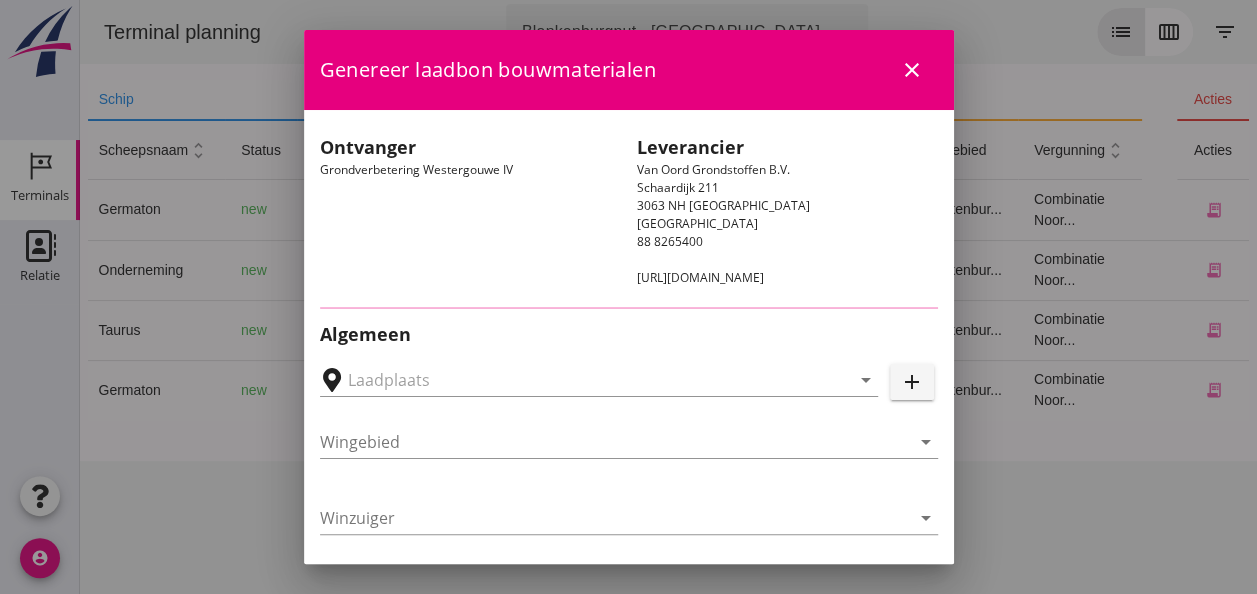 type on "Loswal Fa. J. Bos&Zonen, [GEOGRAPHIC_DATA]" 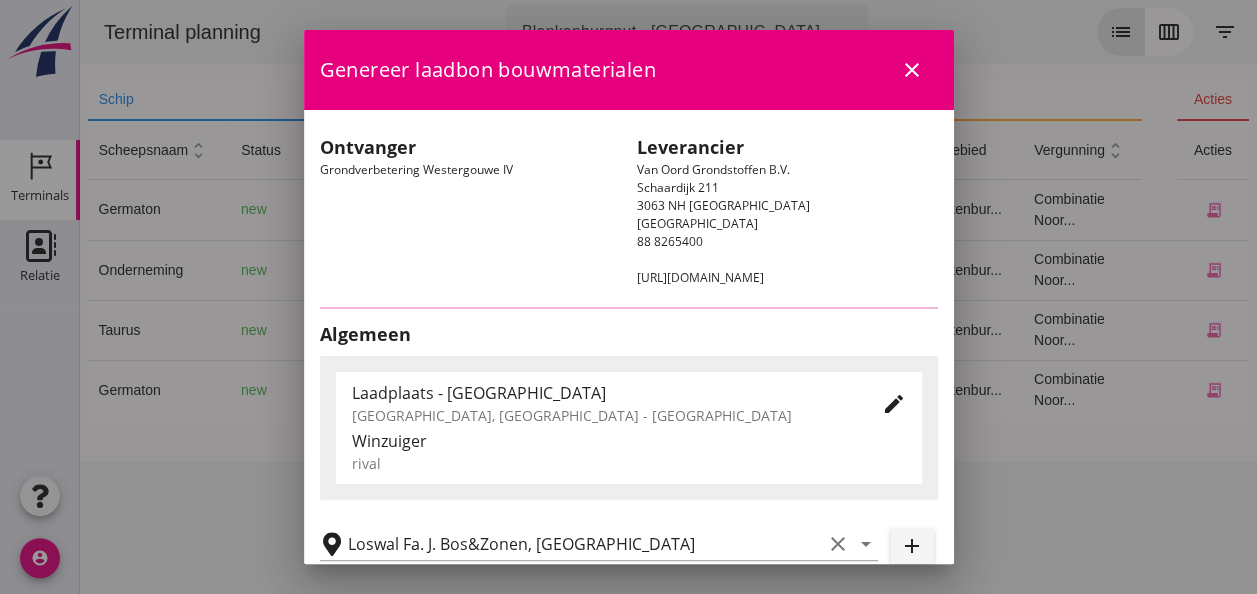type on "Taurus" 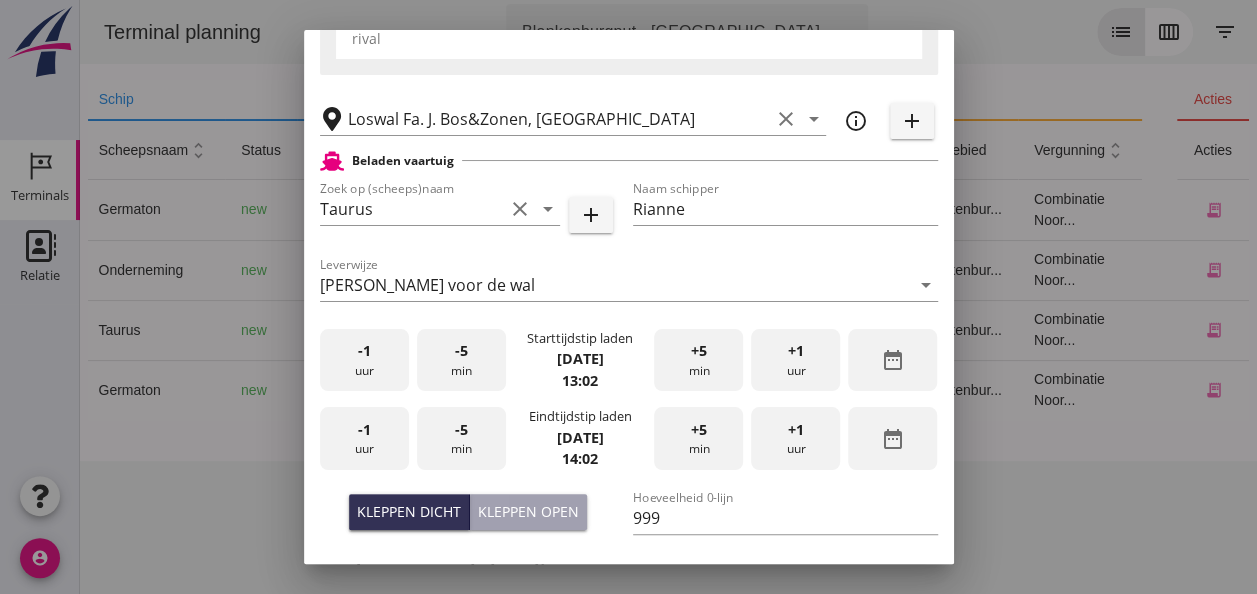 scroll, scrollTop: 400, scrollLeft: 0, axis: vertical 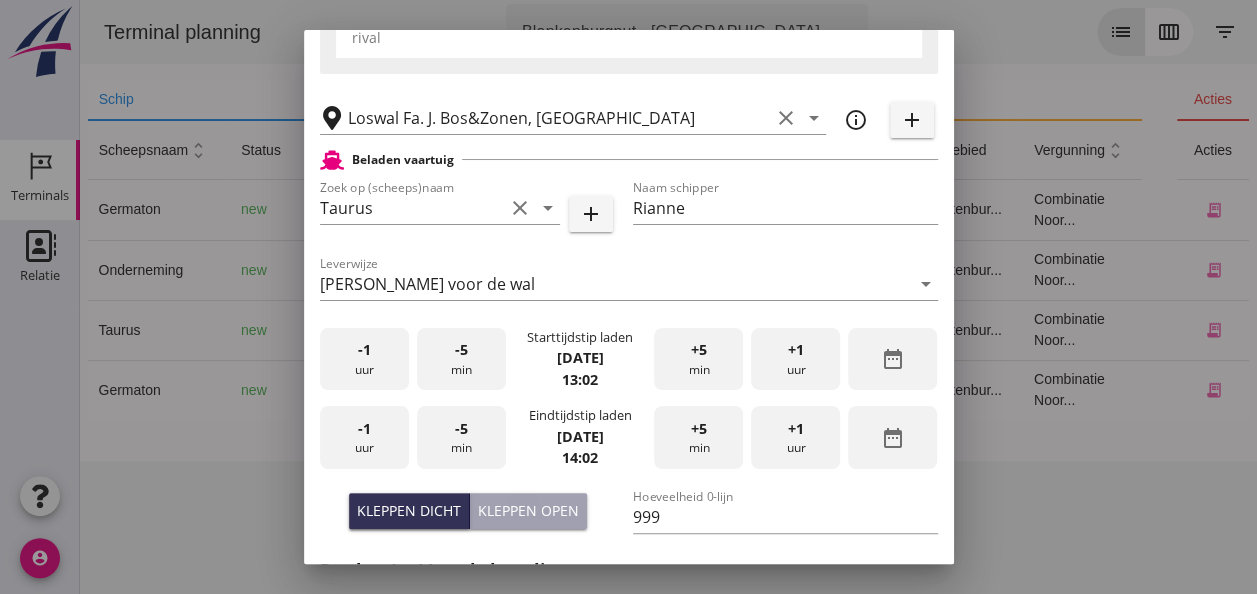 click on "-1  uur" at bounding box center [364, 359] 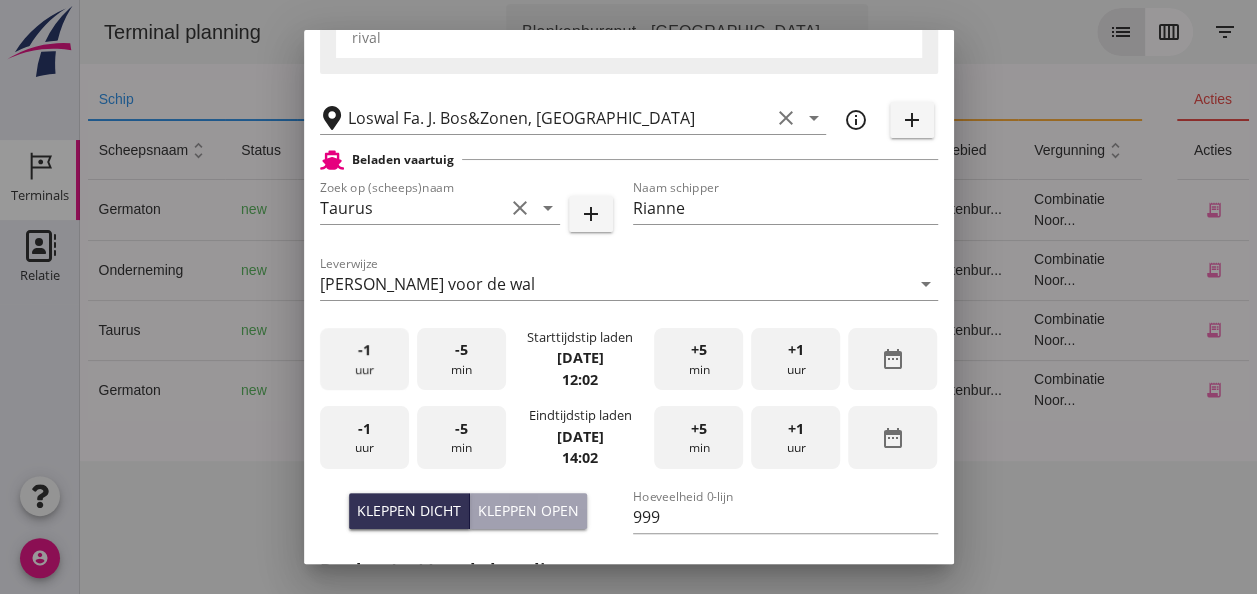 click on "-1  uur" at bounding box center (364, 359) 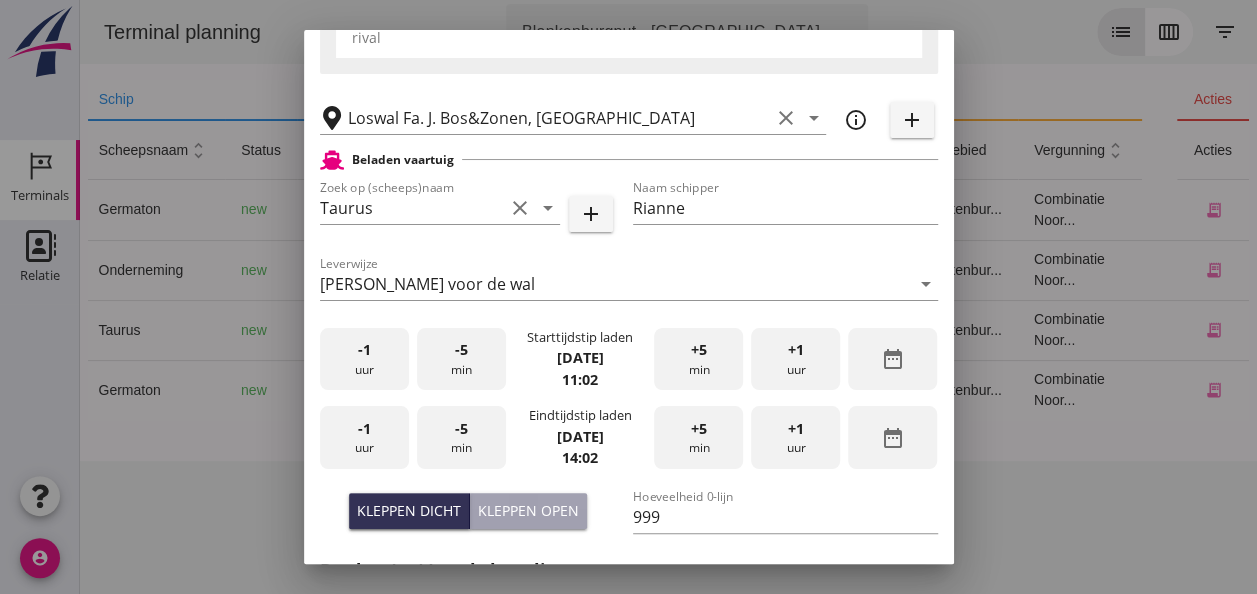 click on "-5  min" at bounding box center [461, 359] 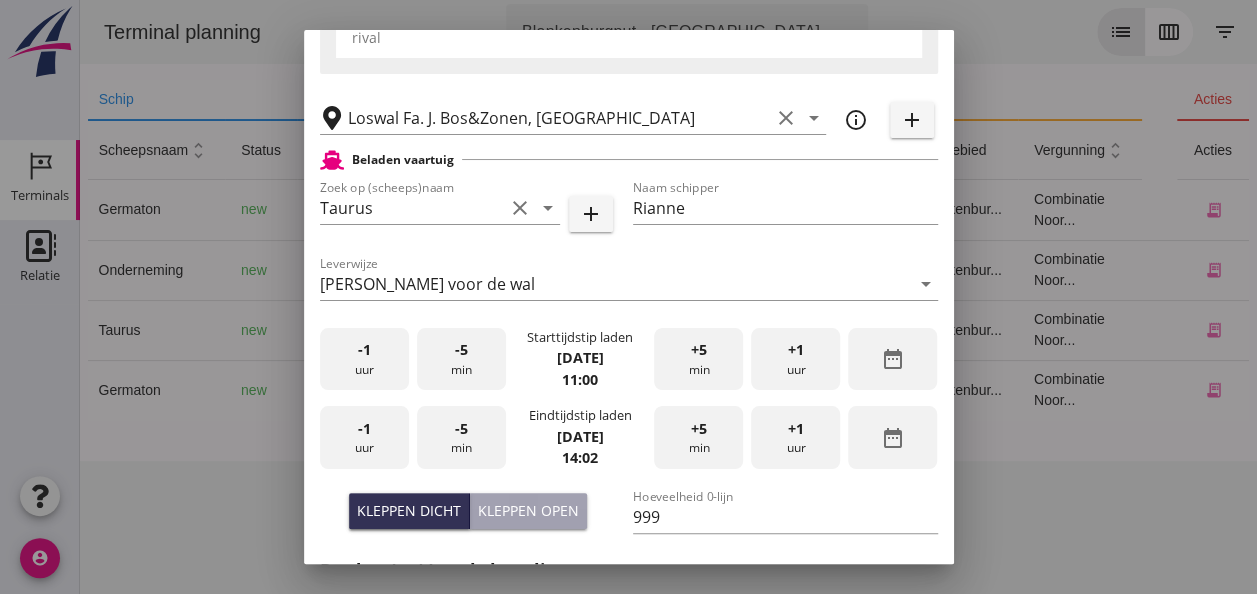 click on "-1  uur" at bounding box center (364, 437) 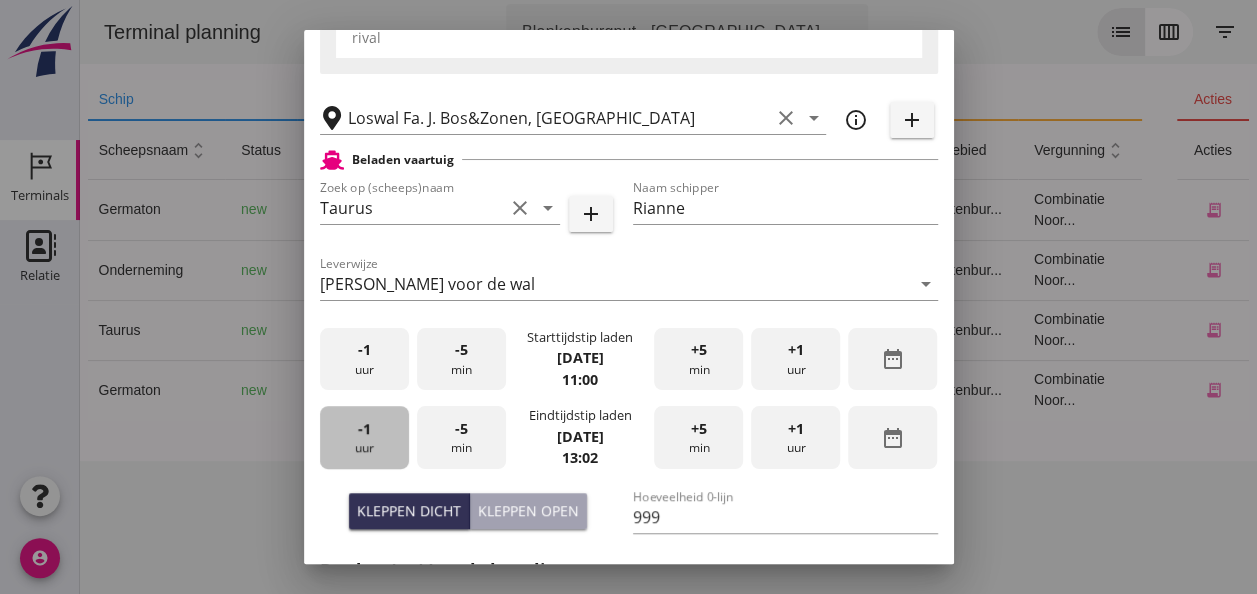 click on "-1  uur" at bounding box center [364, 437] 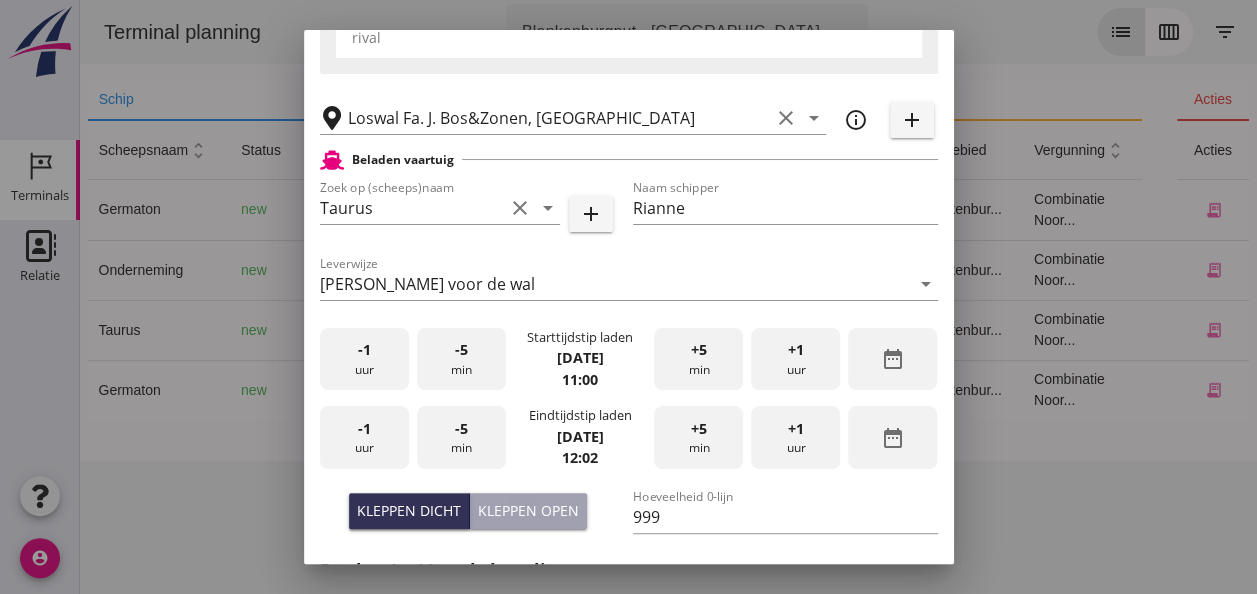 click on "-5  min" at bounding box center [461, 437] 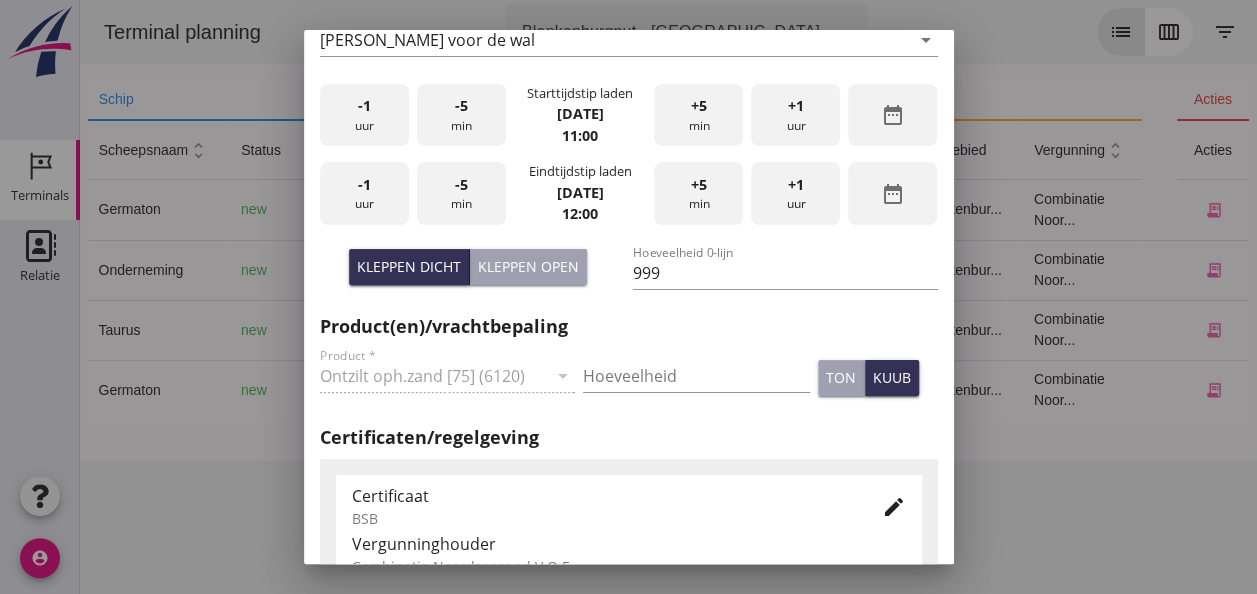 scroll, scrollTop: 700, scrollLeft: 0, axis: vertical 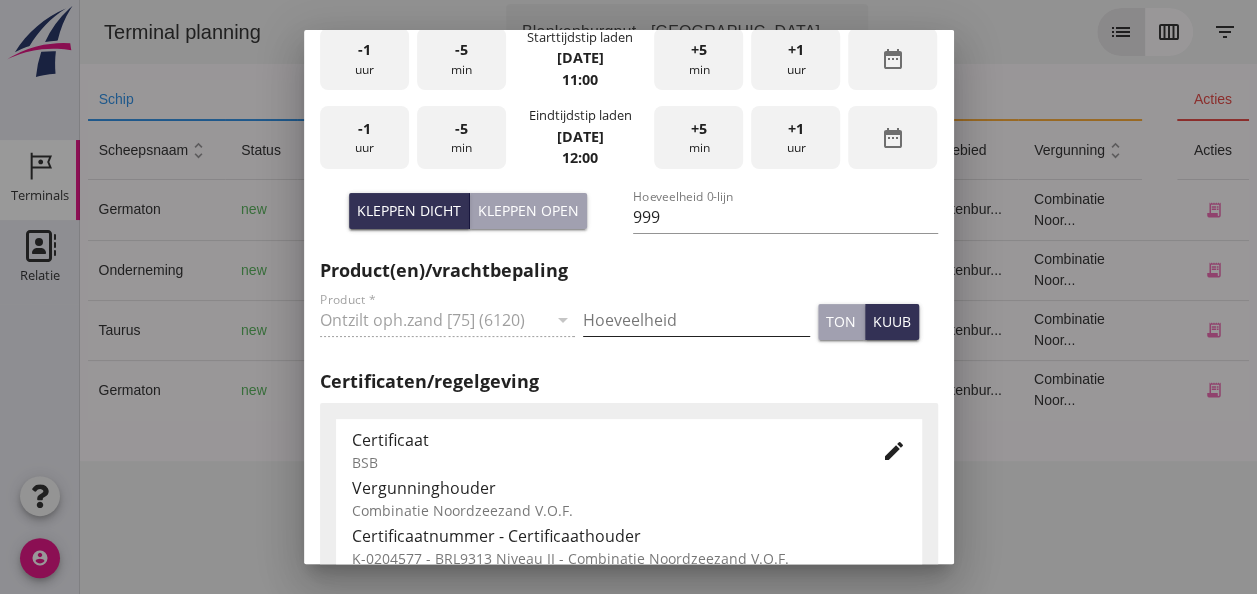 click at bounding box center [696, 320] 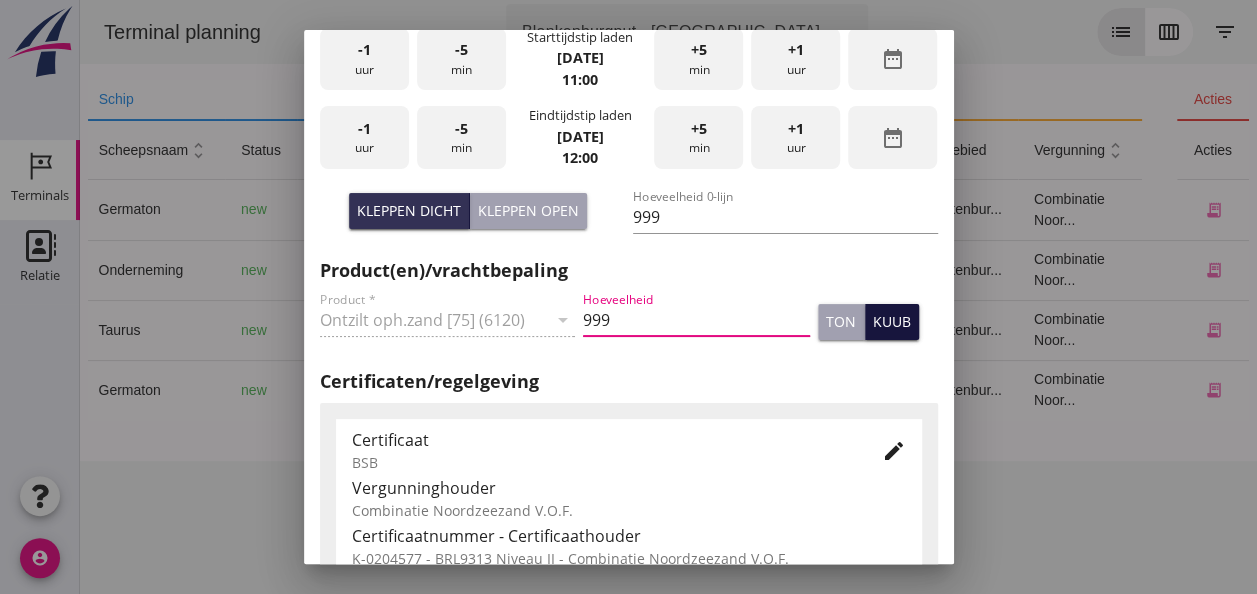 type on "999" 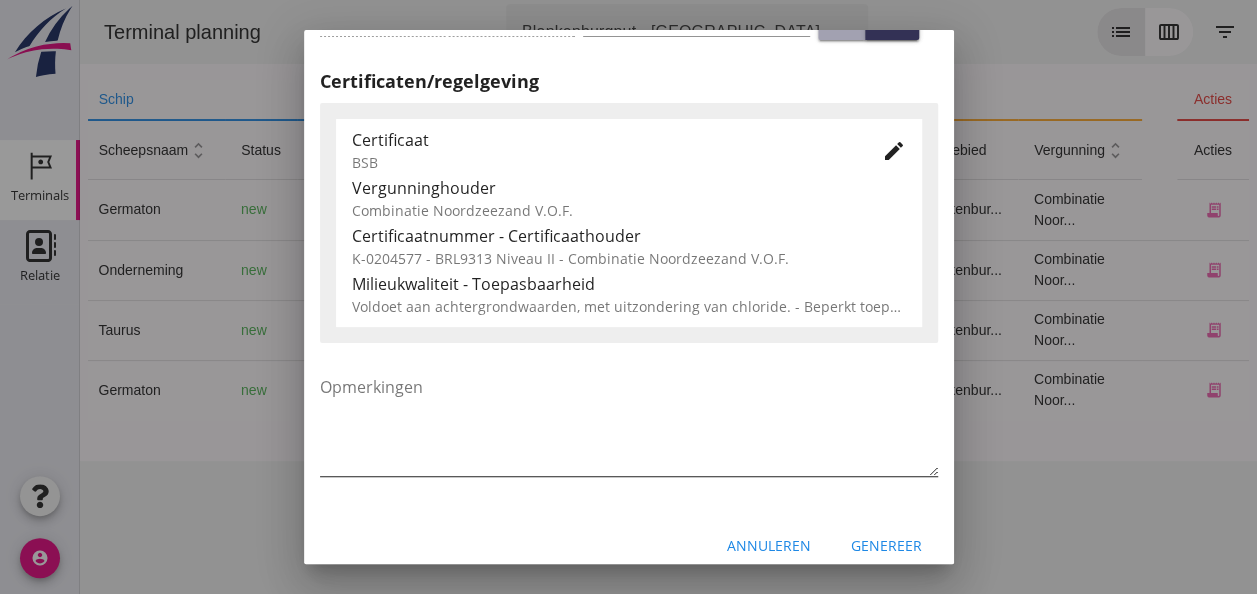 scroll, scrollTop: 1019, scrollLeft: 0, axis: vertical 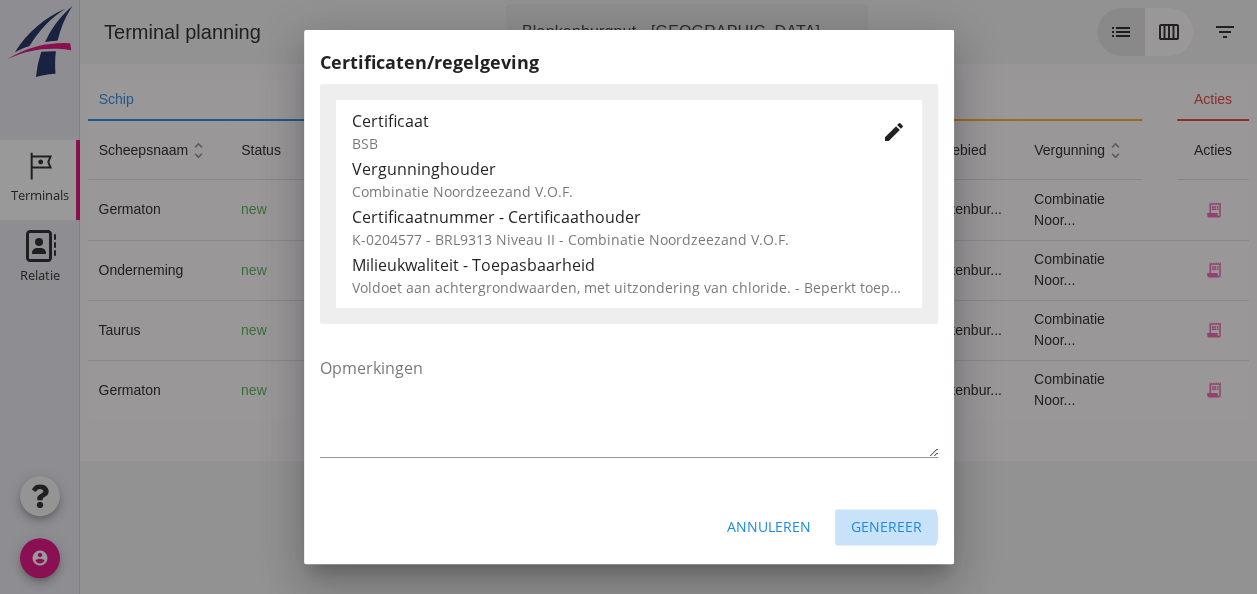 click on "Genereer" at bounding box center (886, 526) 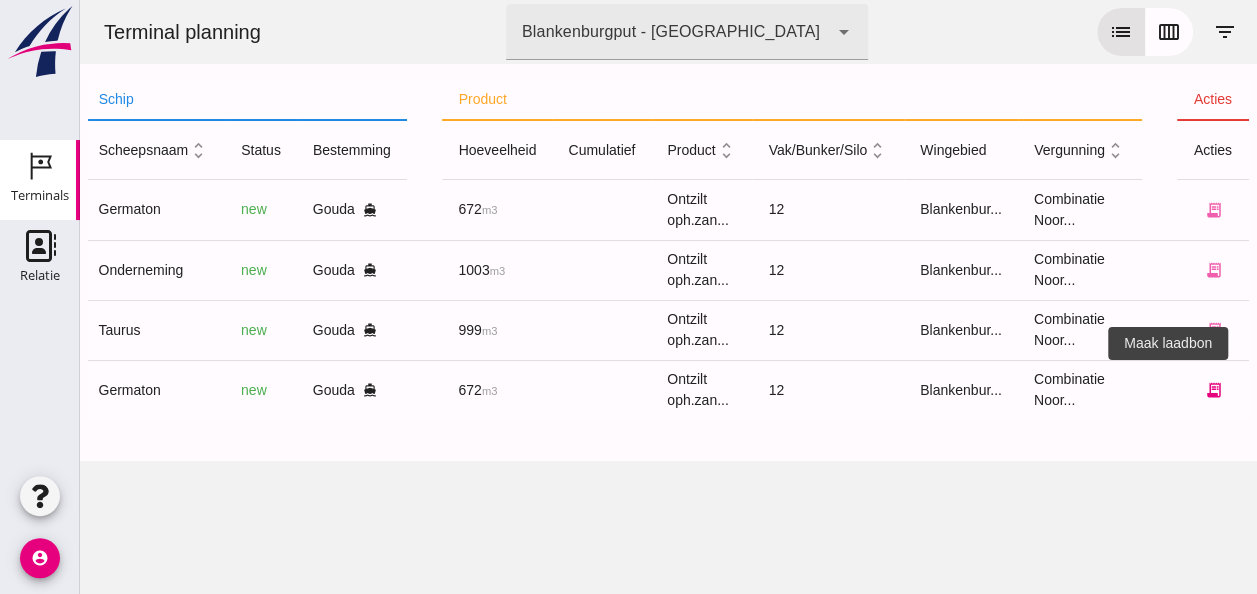 click on "receipt_long" at bounding box center (1213, 390) 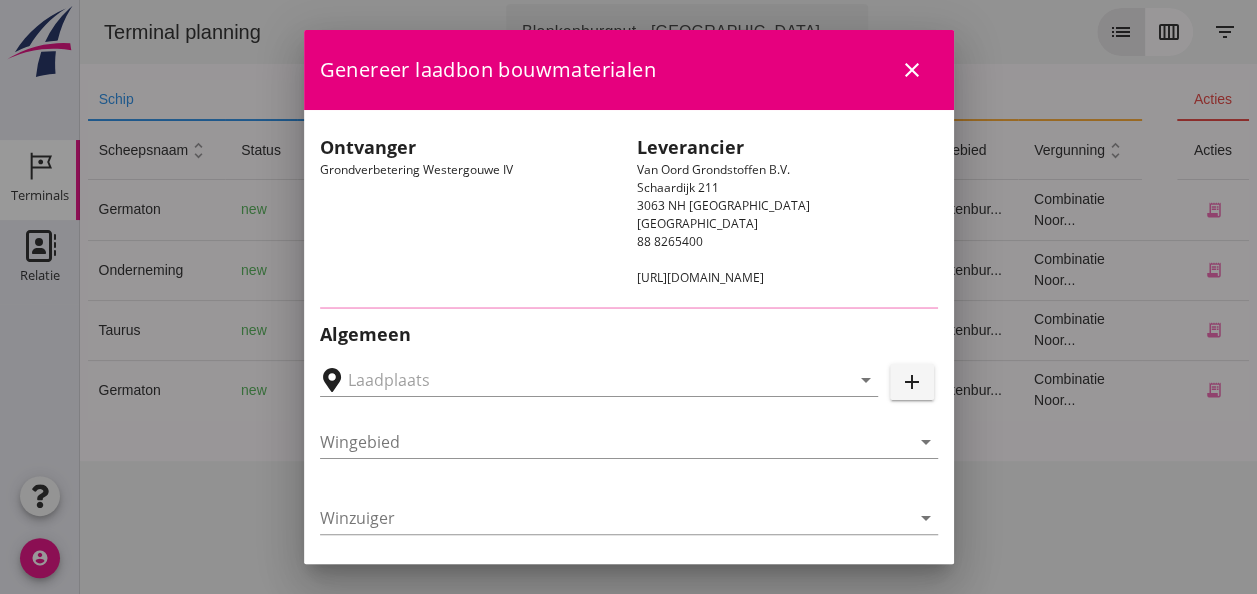 type on "Loswal Fa. J. Bos&Zonen, [GEOGRAPHIC_DATA]" 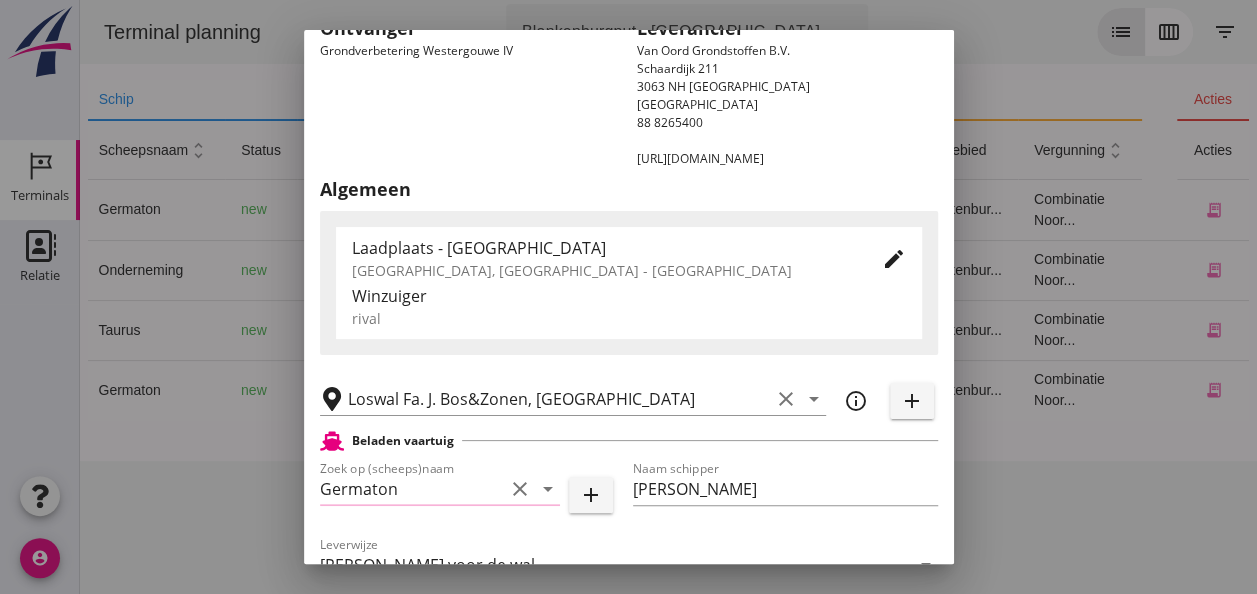 scroll, scrollTop: 300, scrollLeft: 0, axis: vertical 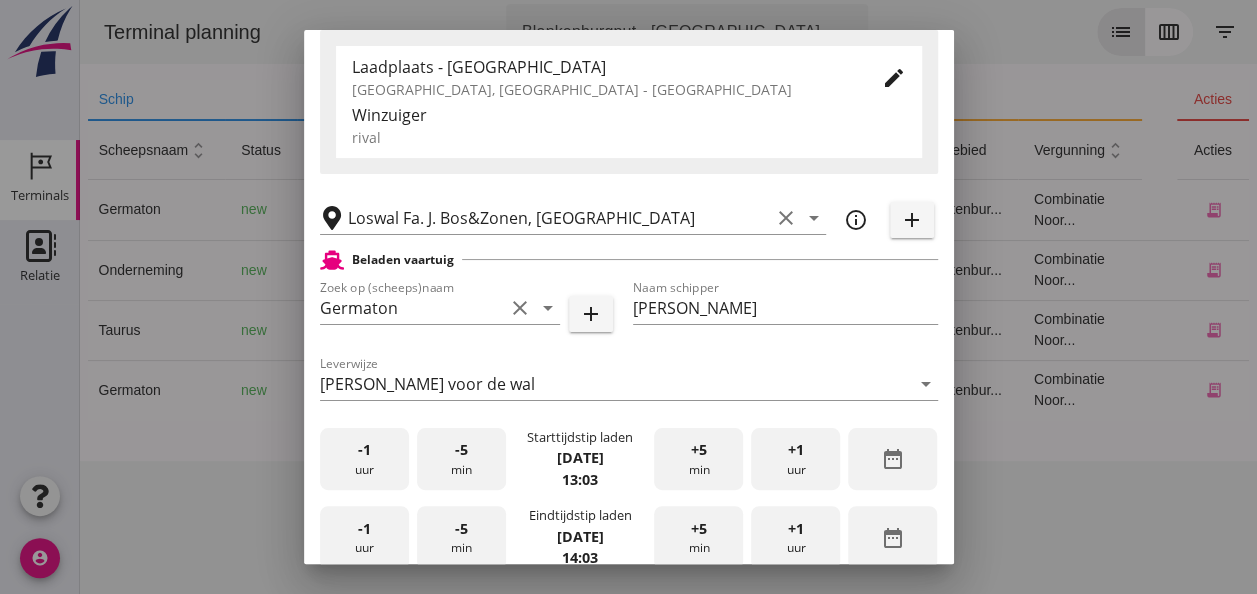 click on "-1  uur" at bounding box center (364, 459) 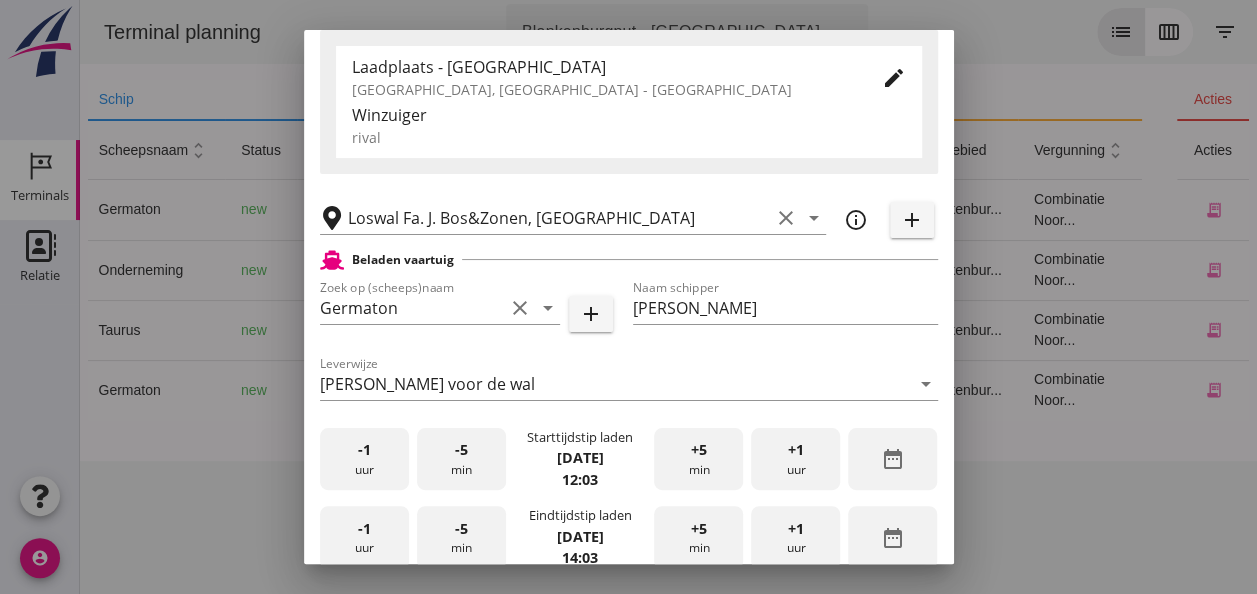 click on "+5  min" at bounding box center (698, 459) 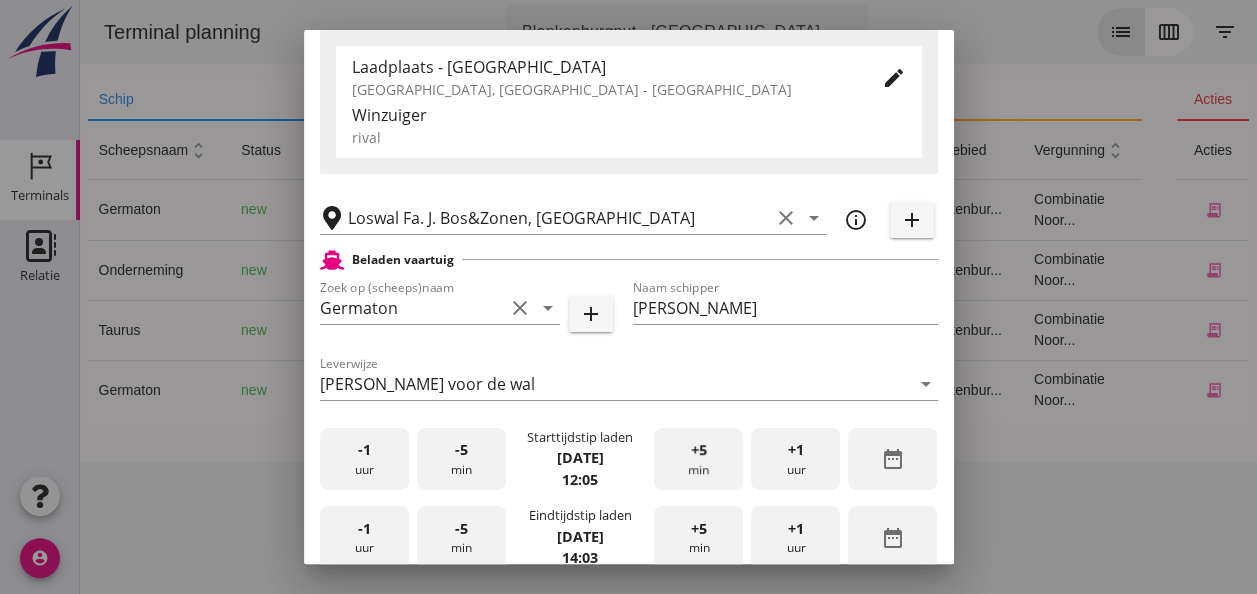 click on "+5  min" at bounding box center [698, 459] 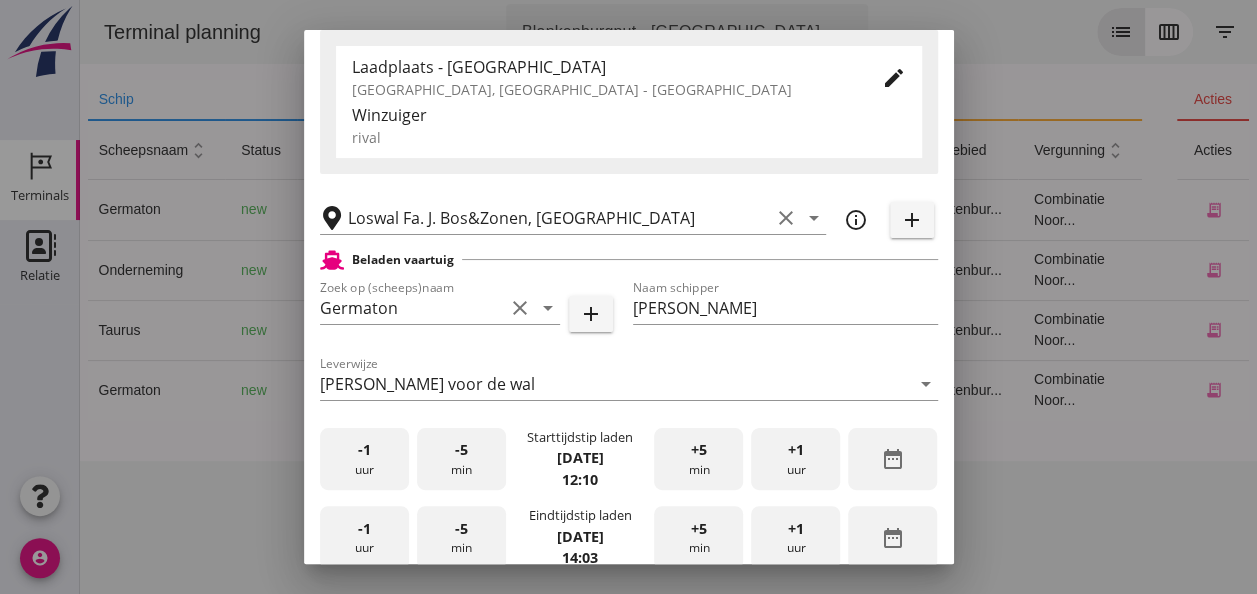 scroll, scrollTop: 400, scrollLeft: 0, axis: vertical 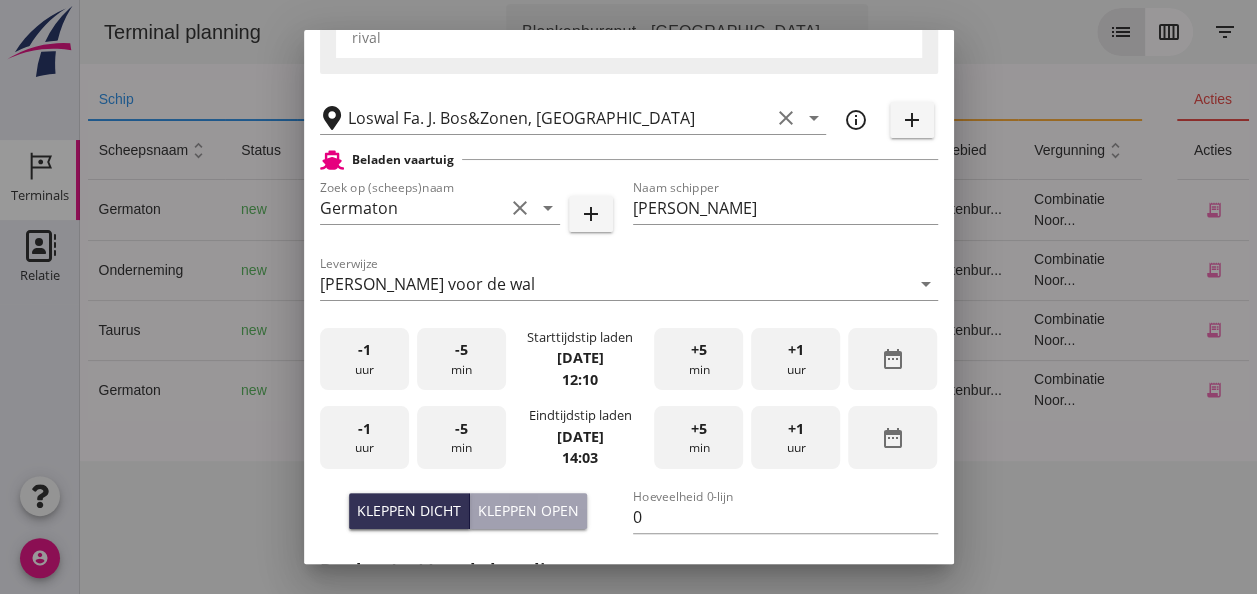 click on "-1  uur" at bounding box center [364, 437] 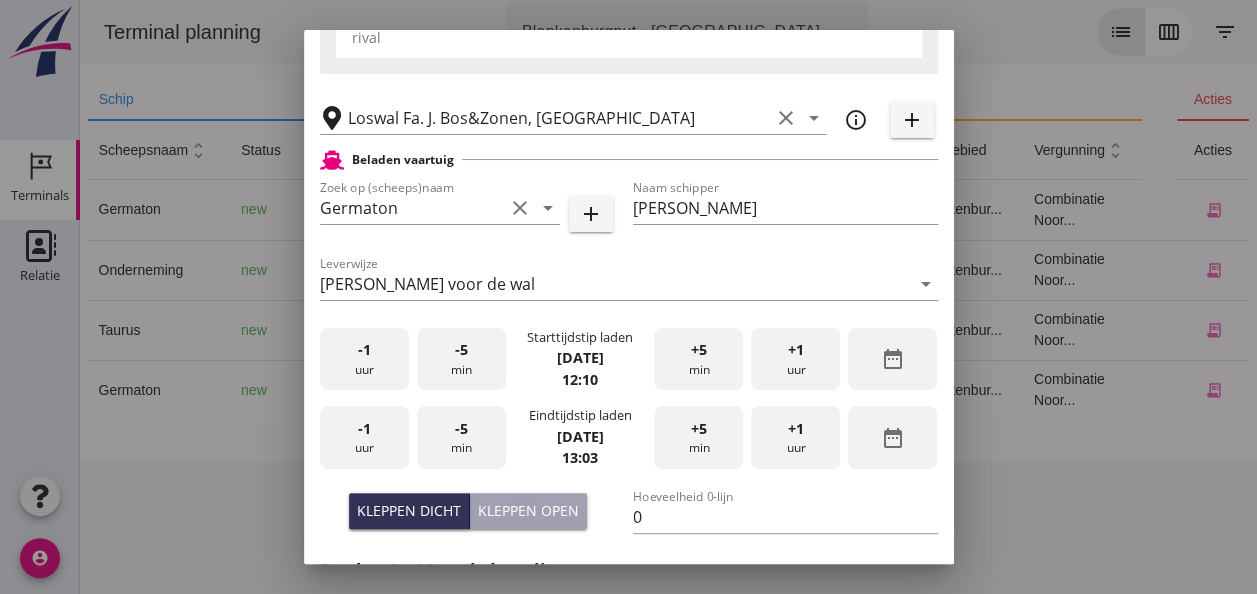 click on "-1  uur" at bounding box center (364, 437) 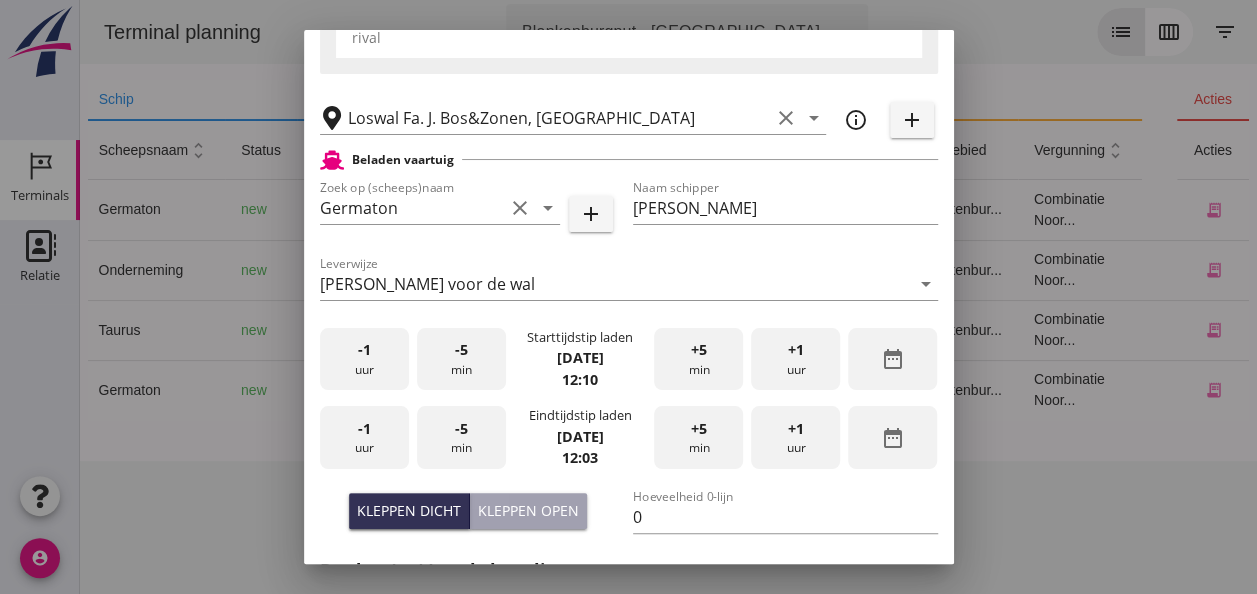 click on "+5" at bounding box center (699, 429) 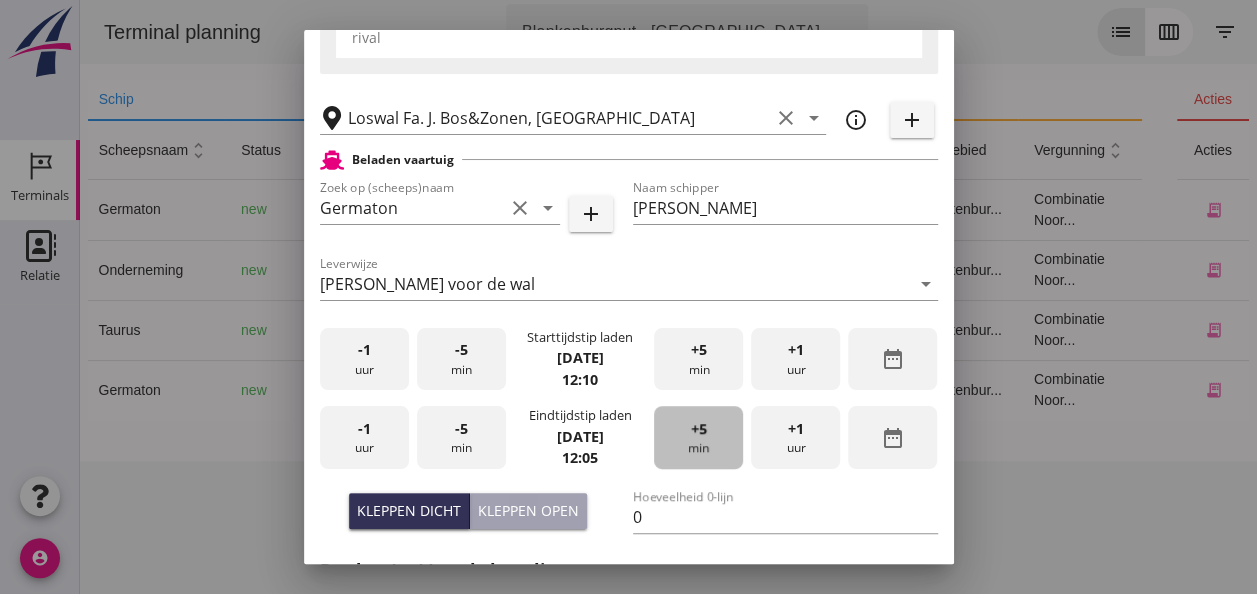 click on "+5" at bounding box center (699, 429) 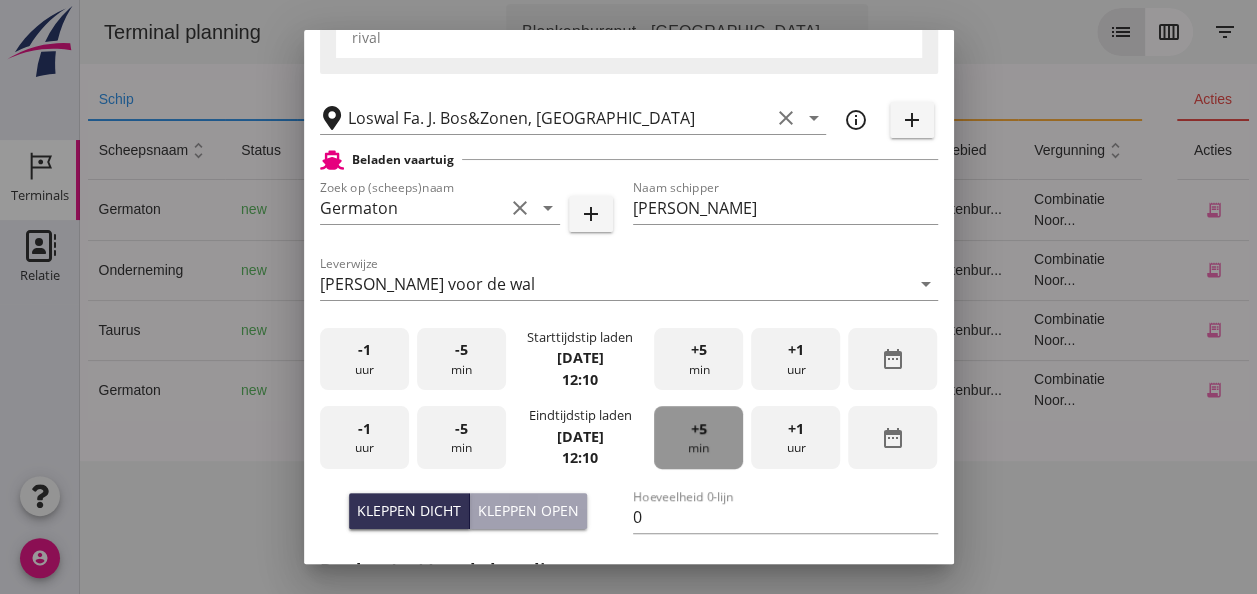 click on "+5" at bounding box center [699, 429] 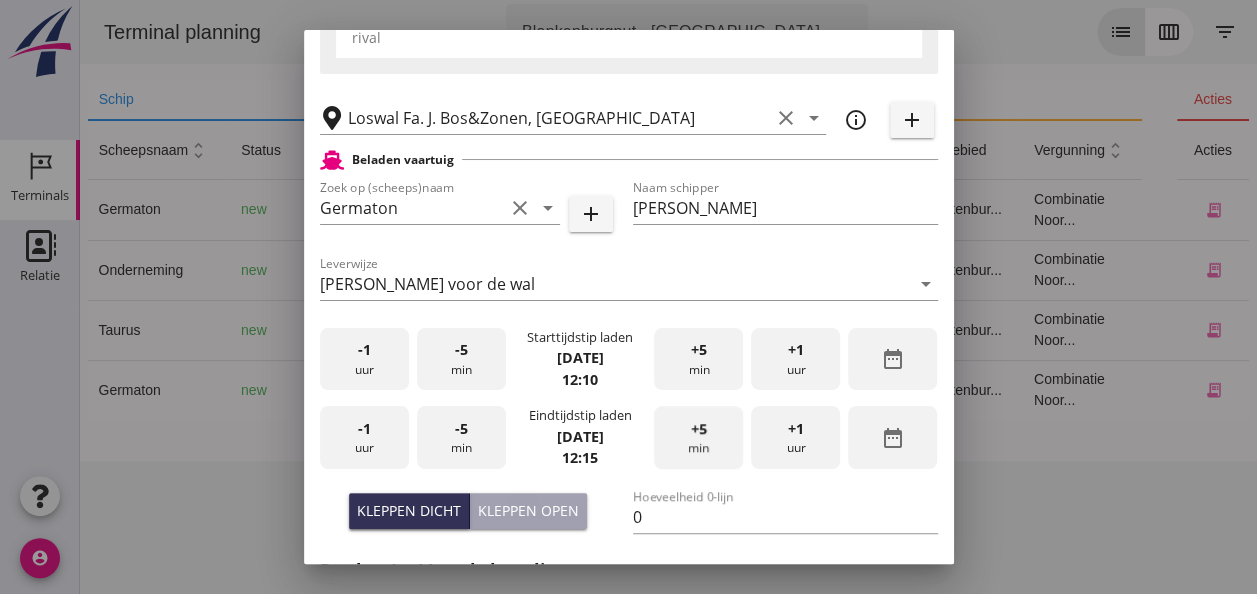 click on "+5" at bounding box center [699, 429] 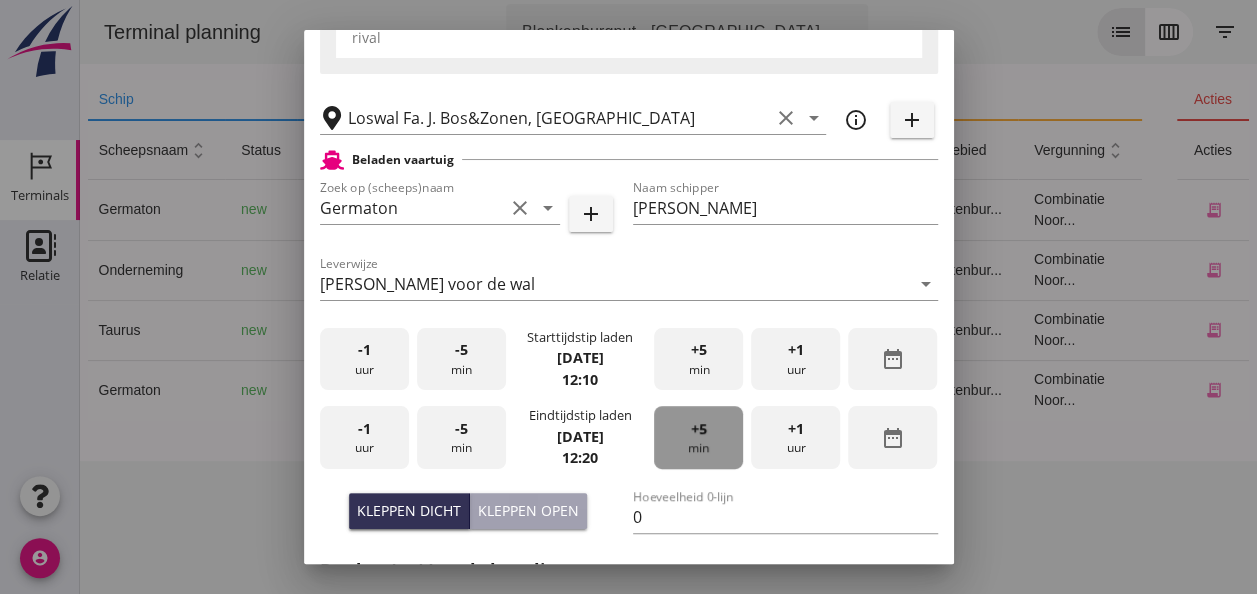 click on "+5" at bounding box center [699, 429] 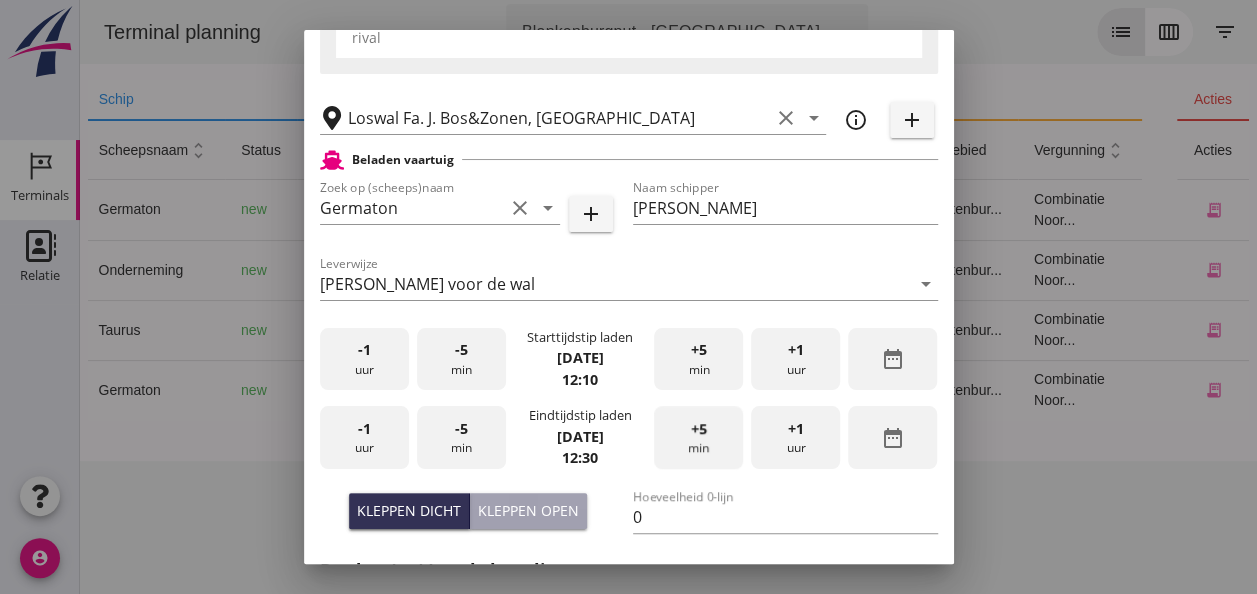click on "+5" at bounding box center [699, 429] 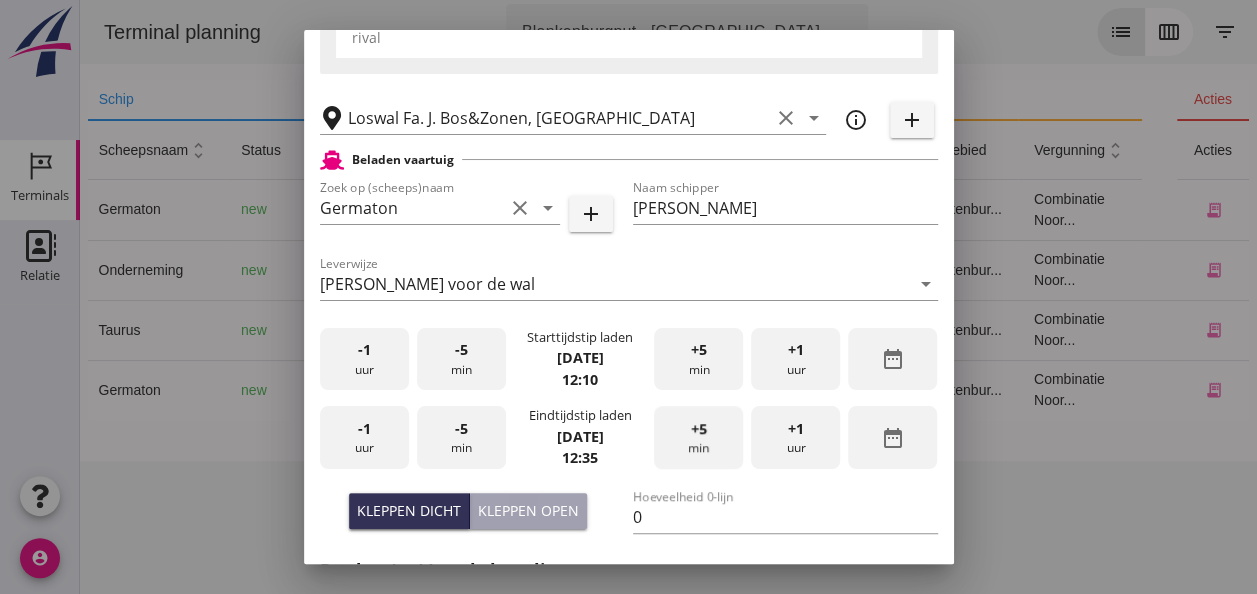 click on "+5" at bounding box center (699, 429) 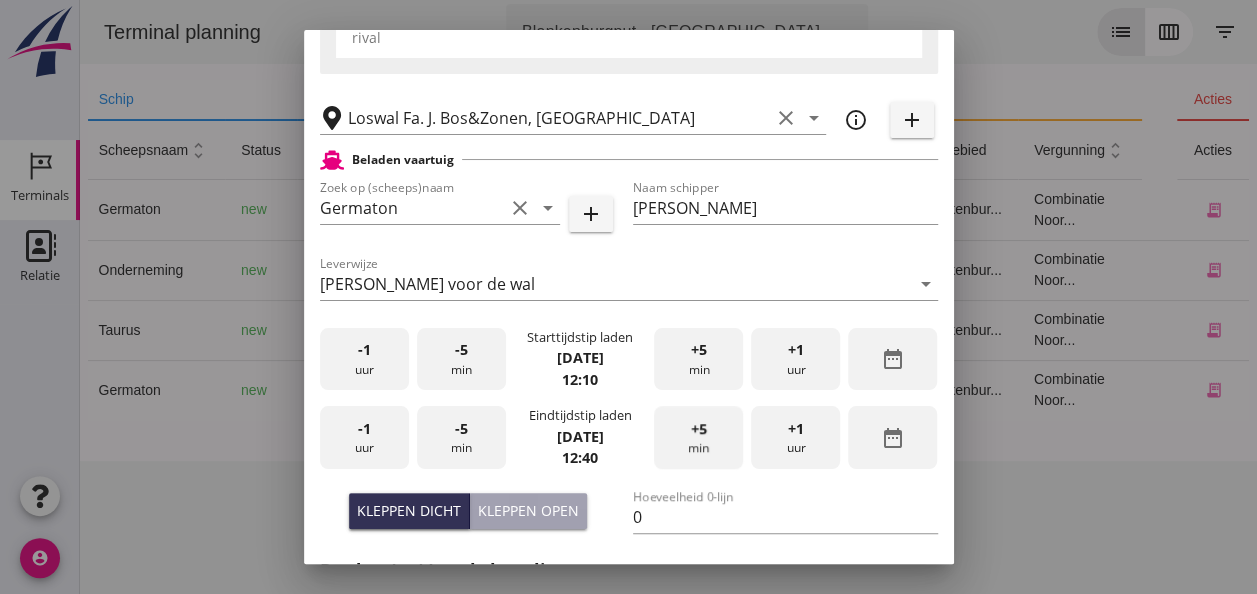 click on "+5" at bounding box center [699, 429] 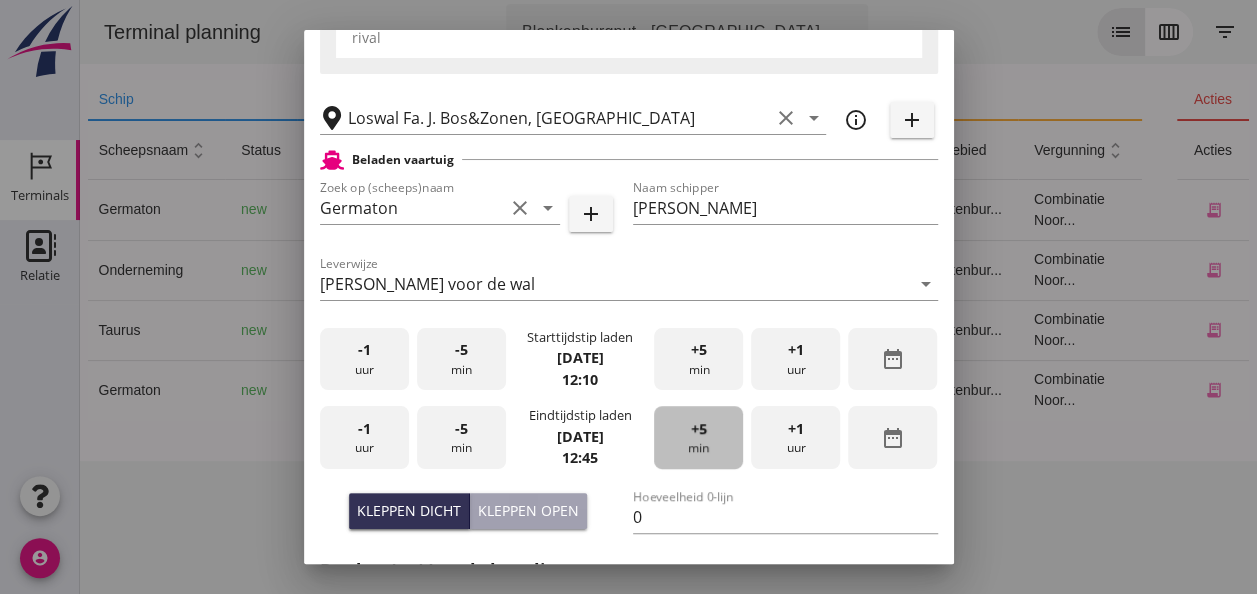 click on "+5" at bounding box center (699, 429) 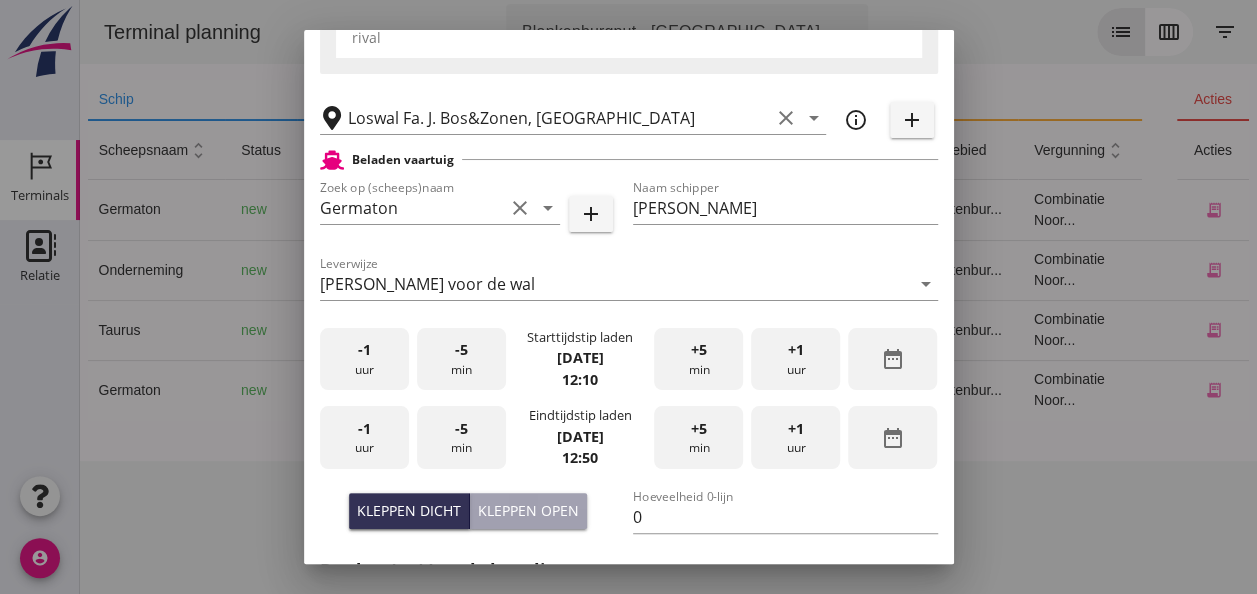 click on "Kleppen open" at bounding box center [528, 510] 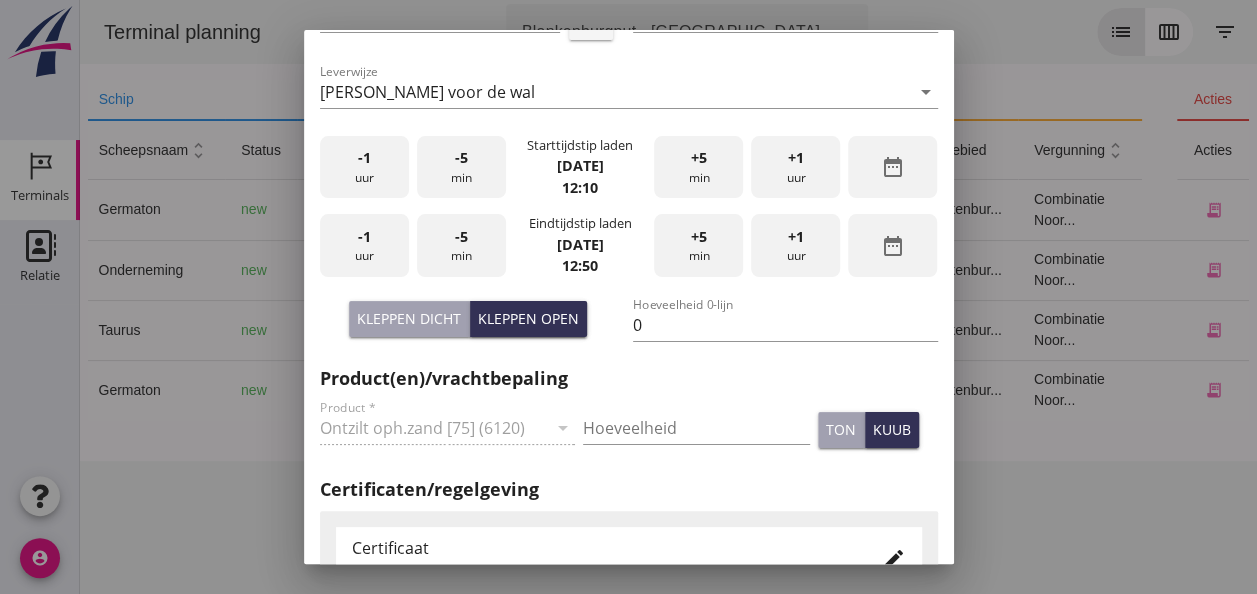 scroll, scrollTop: 600, scrollLeft: 0, axis: vertical 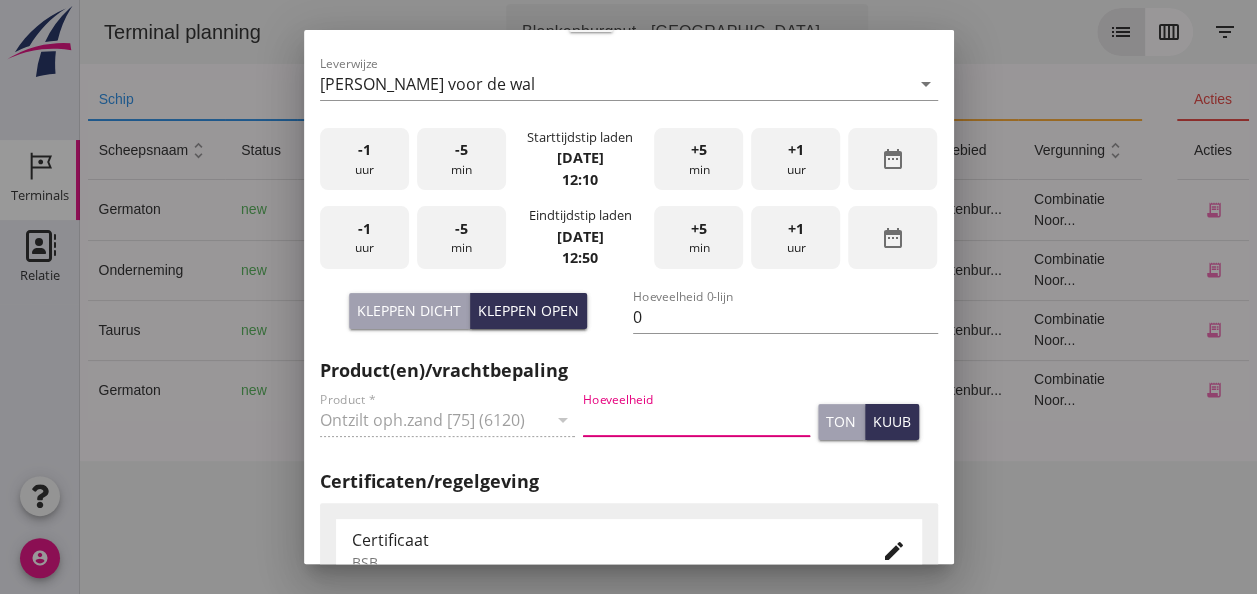 click at bounding box center (696, 420) 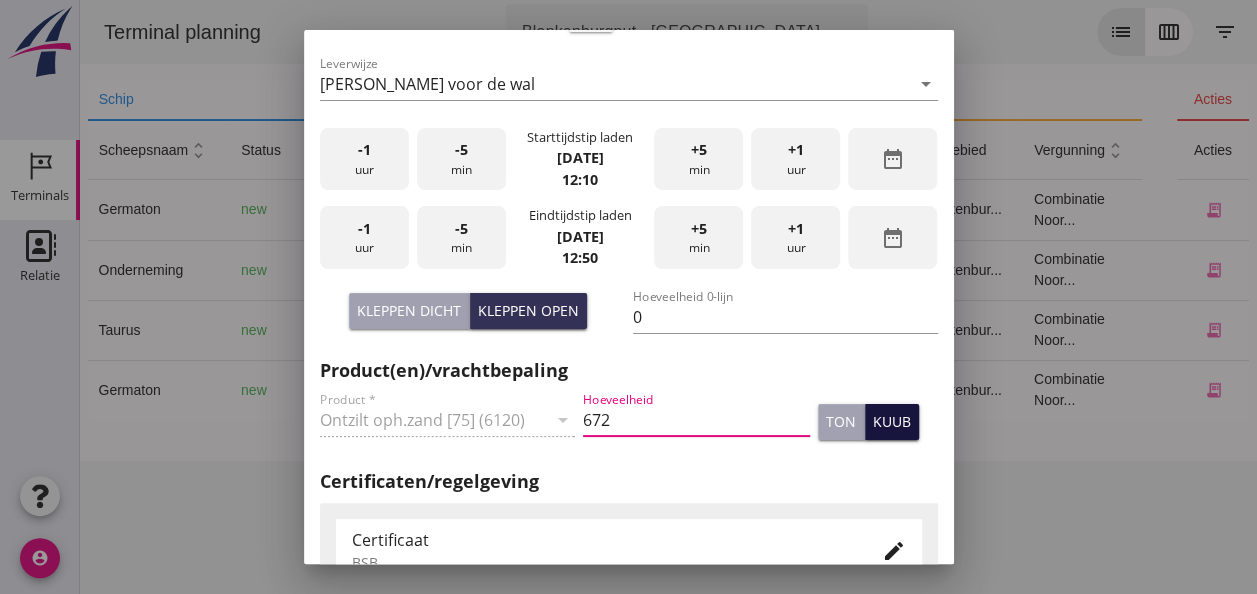 type on "672" 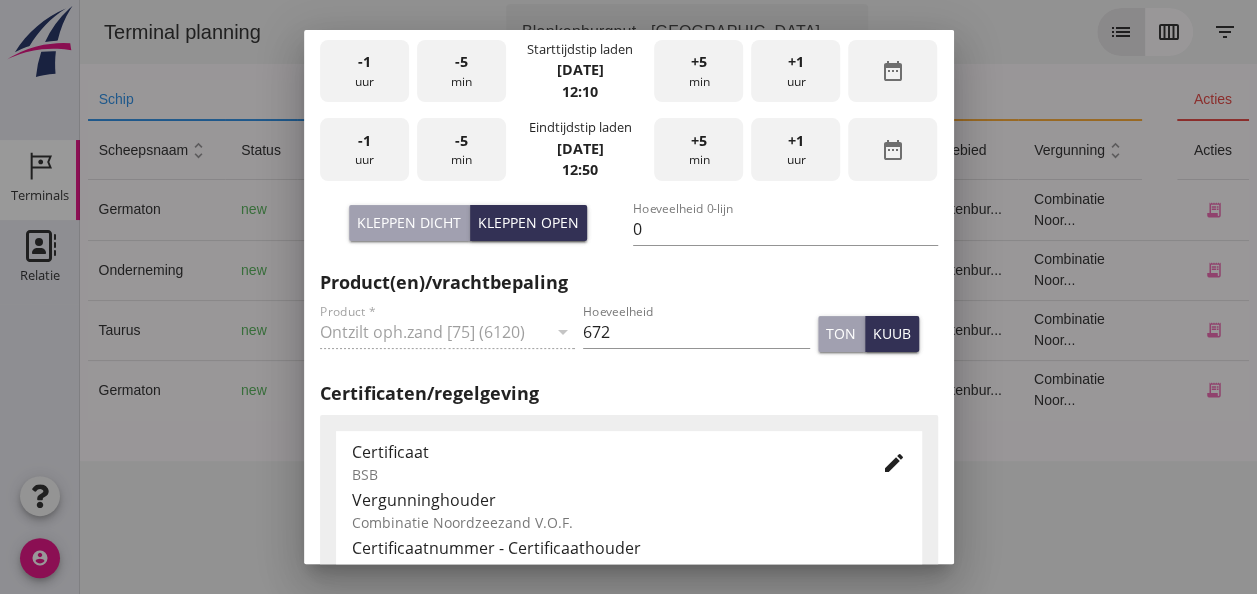 scroll, scrollTop: 800, scrollLeft: 0, axis: vertical 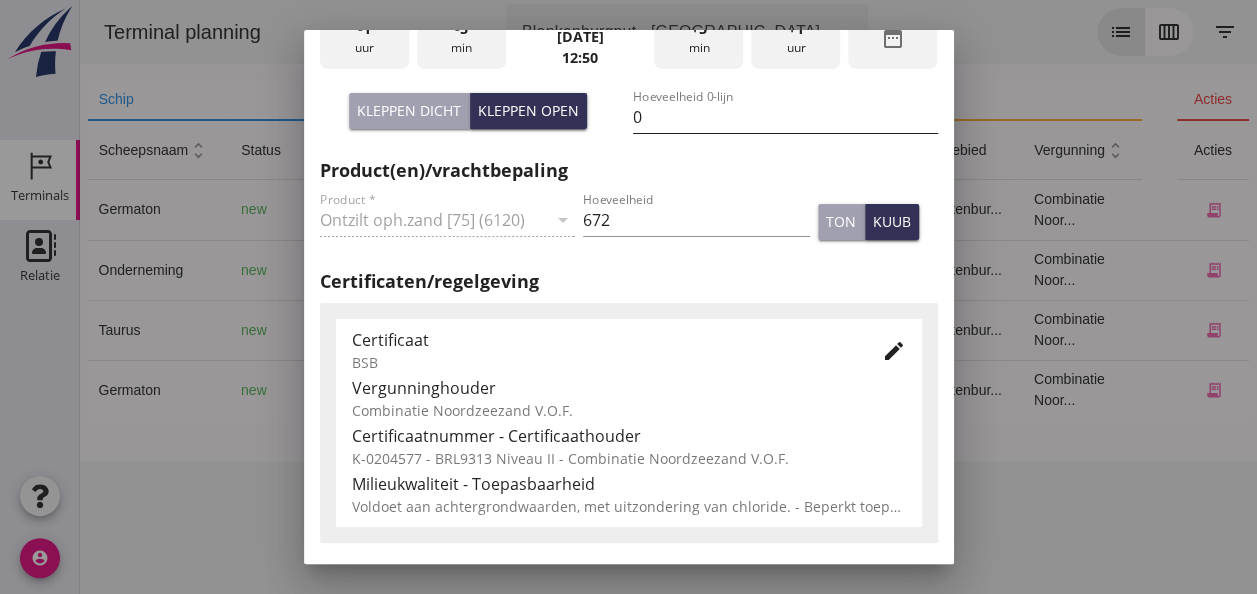 click on "0" at bounding box center (785, 117) 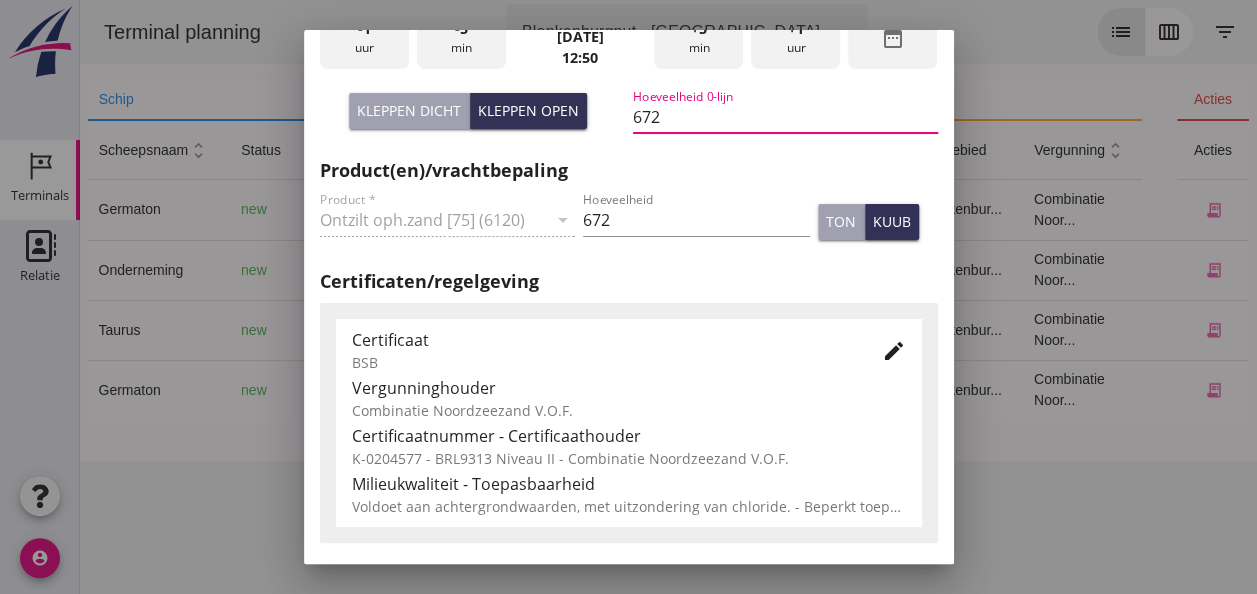 type on "672" 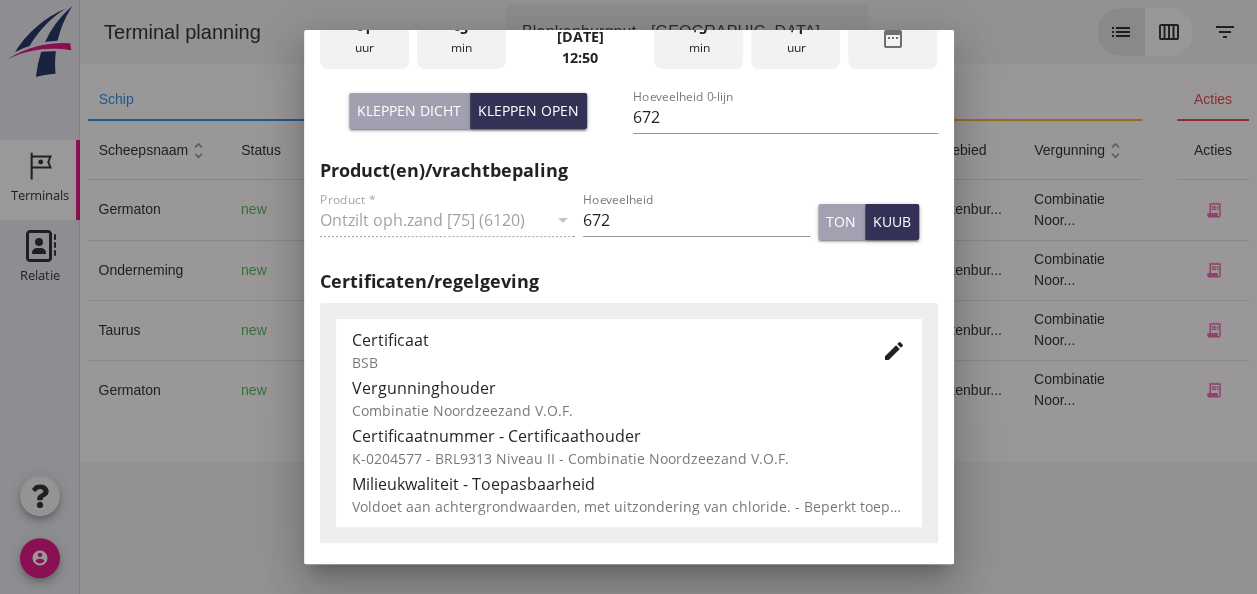 click on "Certificaat" at bounding box center [601, 340] 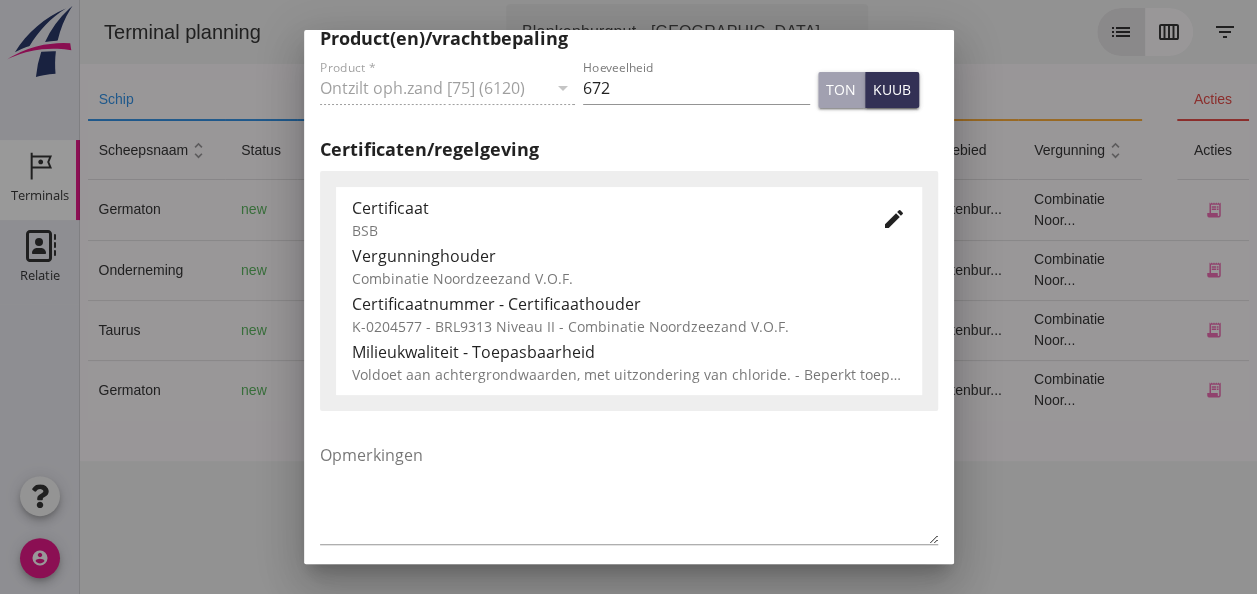 scroll, scrollTop: 1019, scrollLeft: 0, axis: vertical 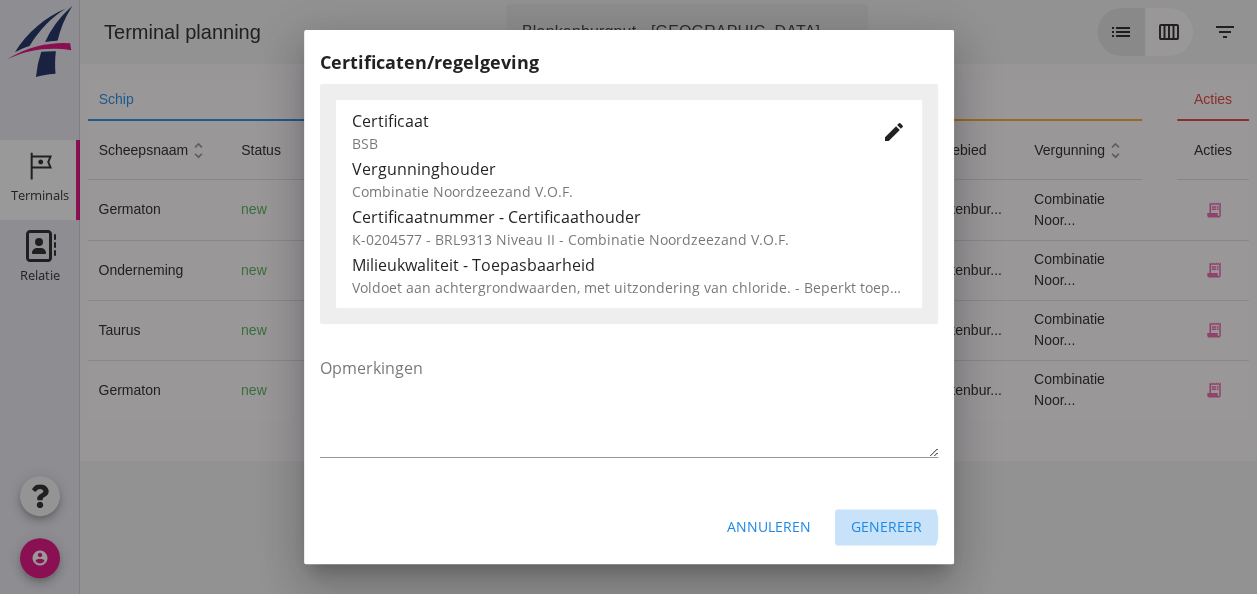 click on "Genereer" at bounding box center [886, 526] 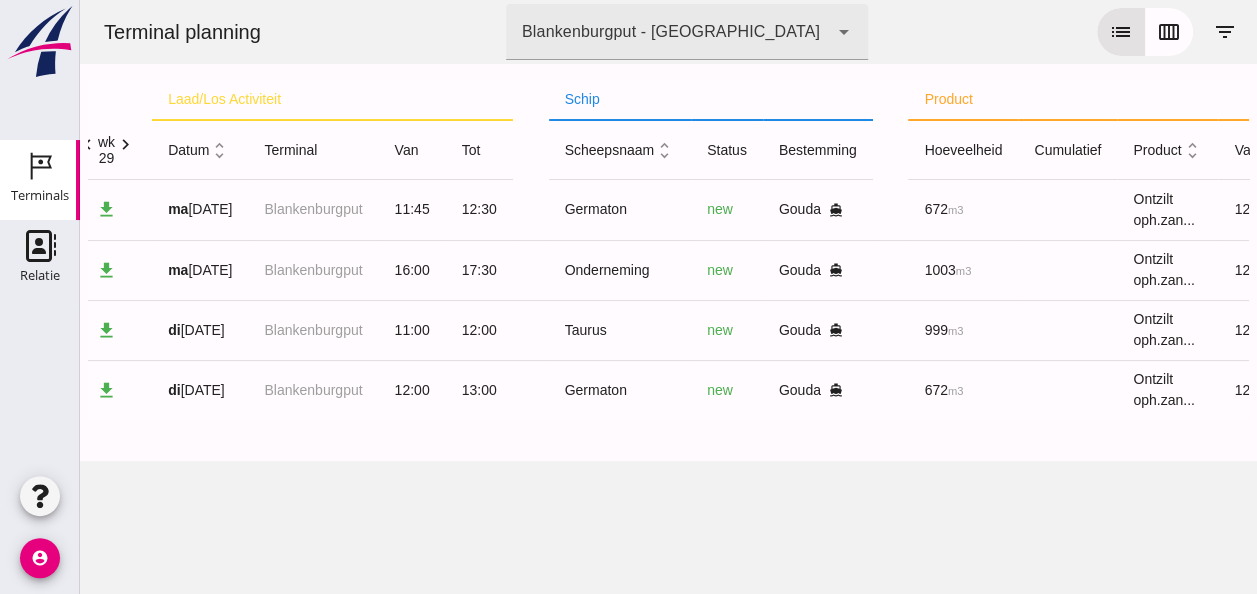 scroll, scrollTop: 0, scrollLeft: 0, axis: both 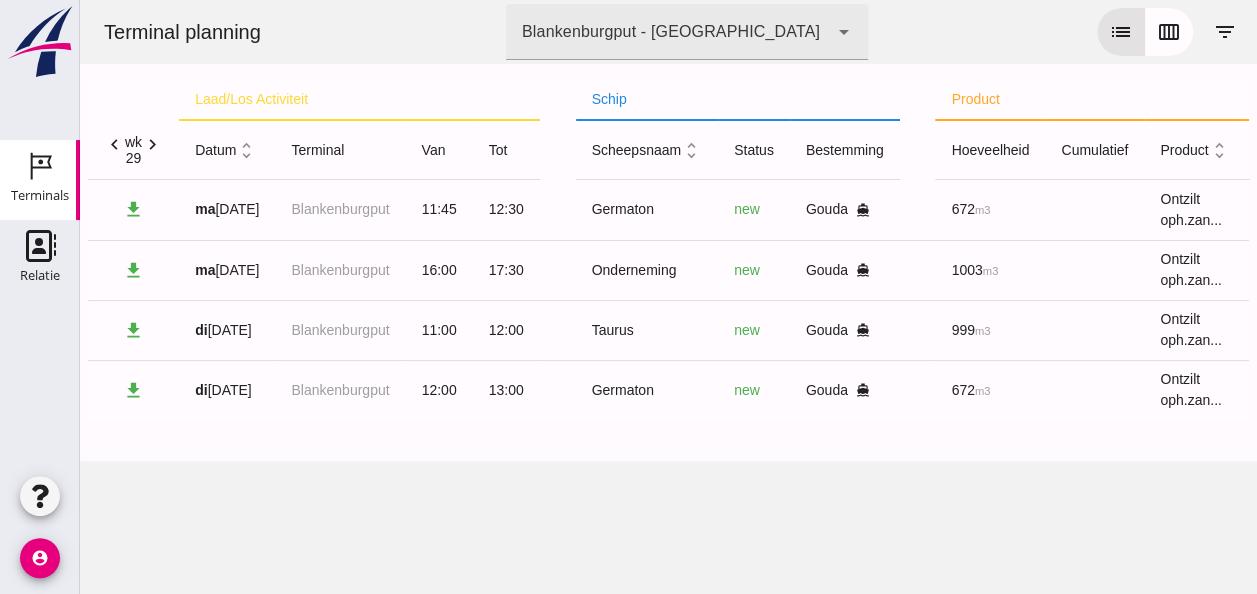 click on "unfold_more" 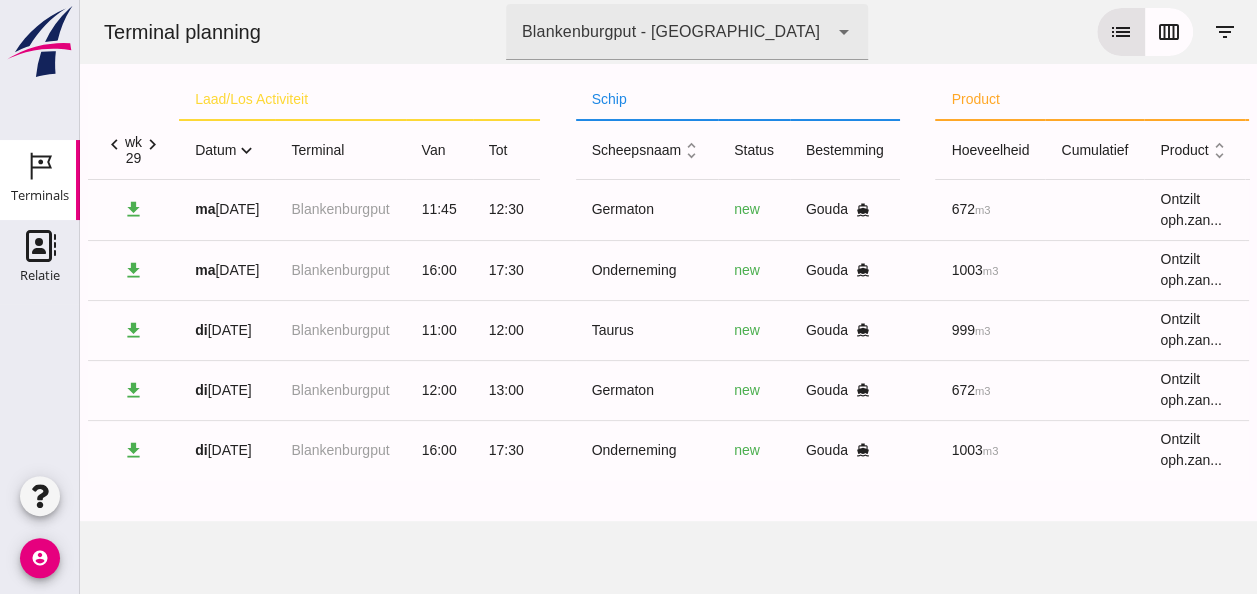 click on "expand_more" 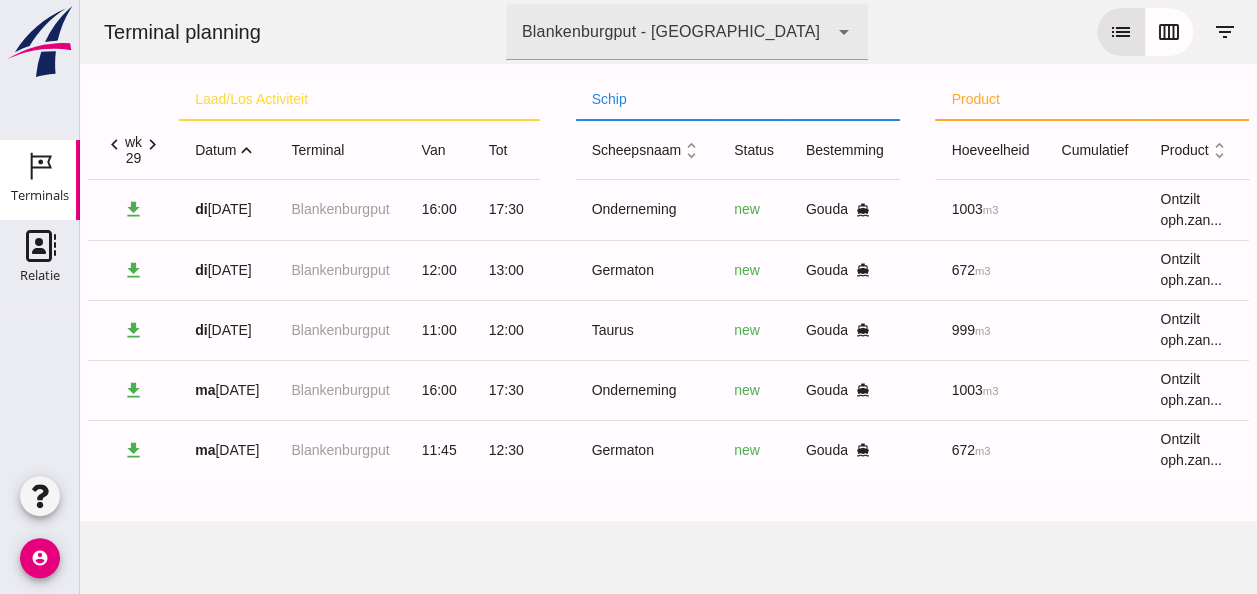 click on "expand_less" 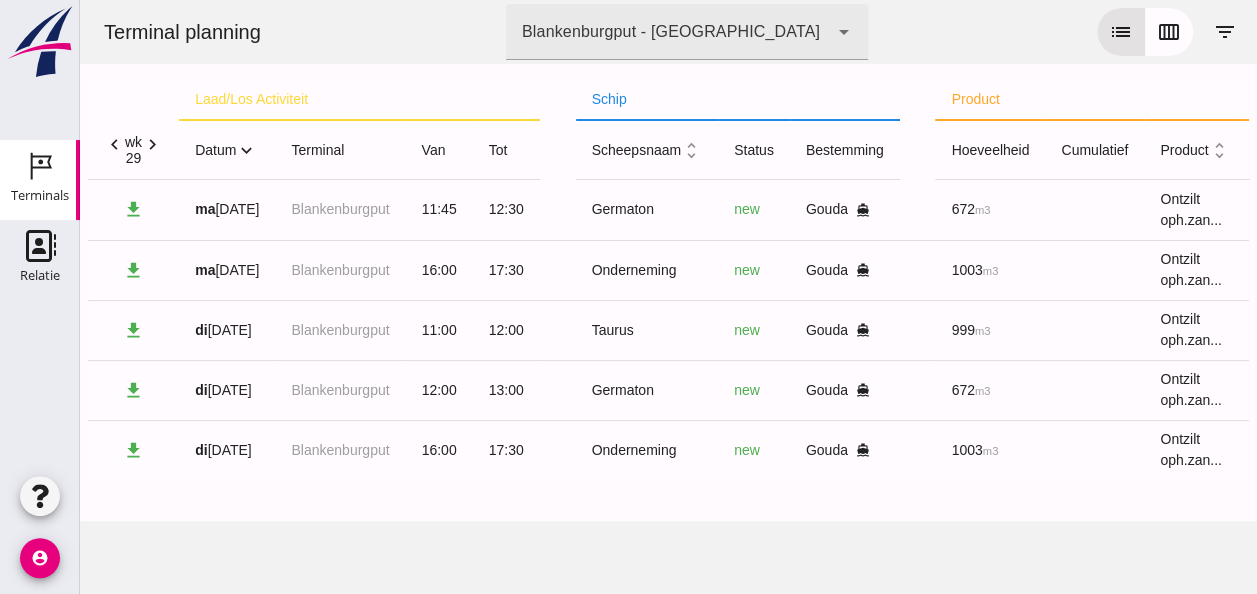 click on "expand_more" 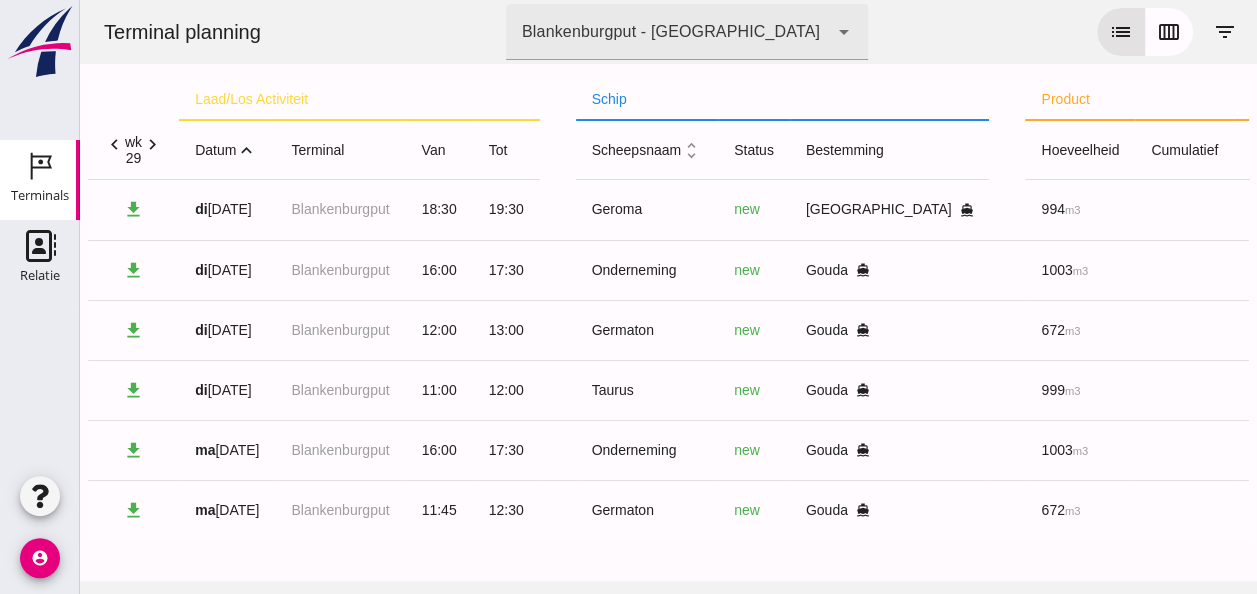 click on "expand_less" 